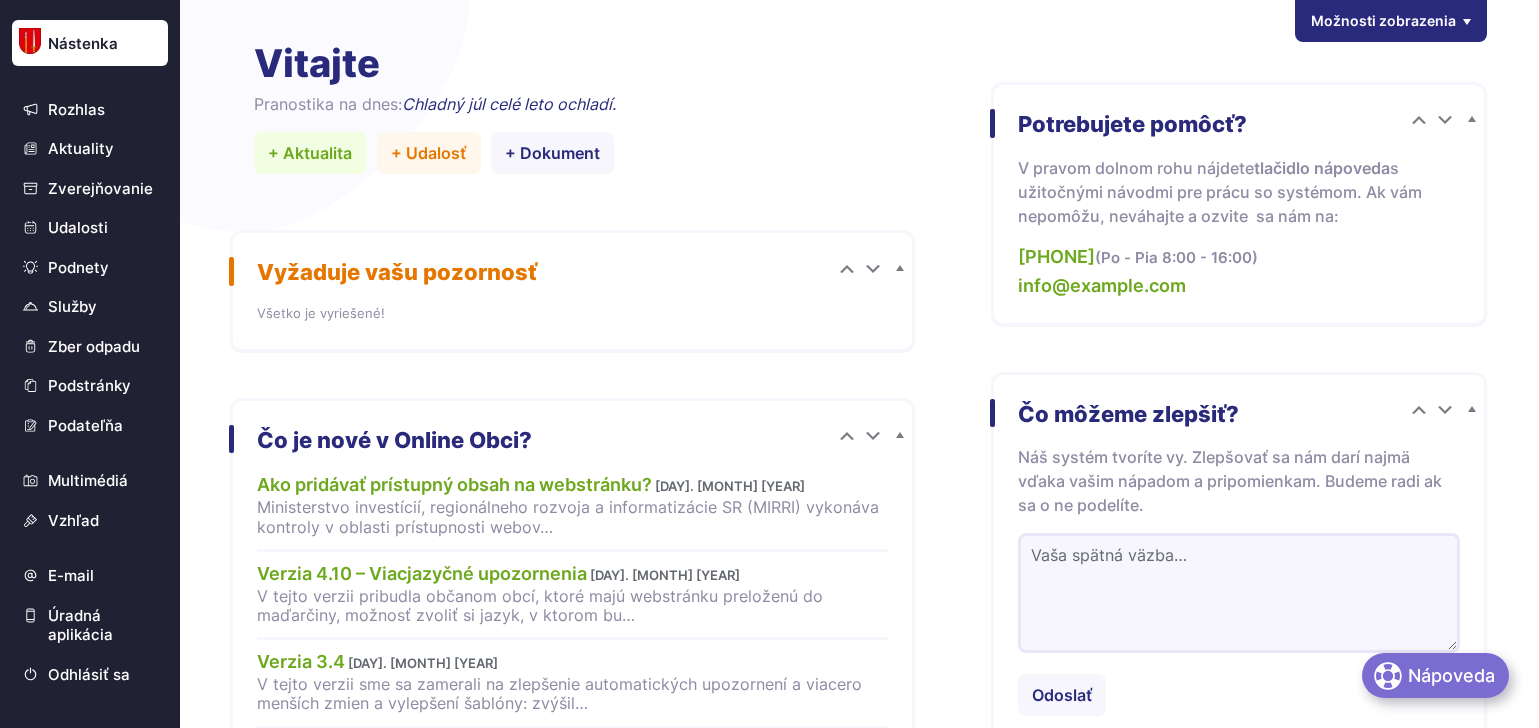 scroll, scrollTop: 0, scrollLeft: 0, axis: both 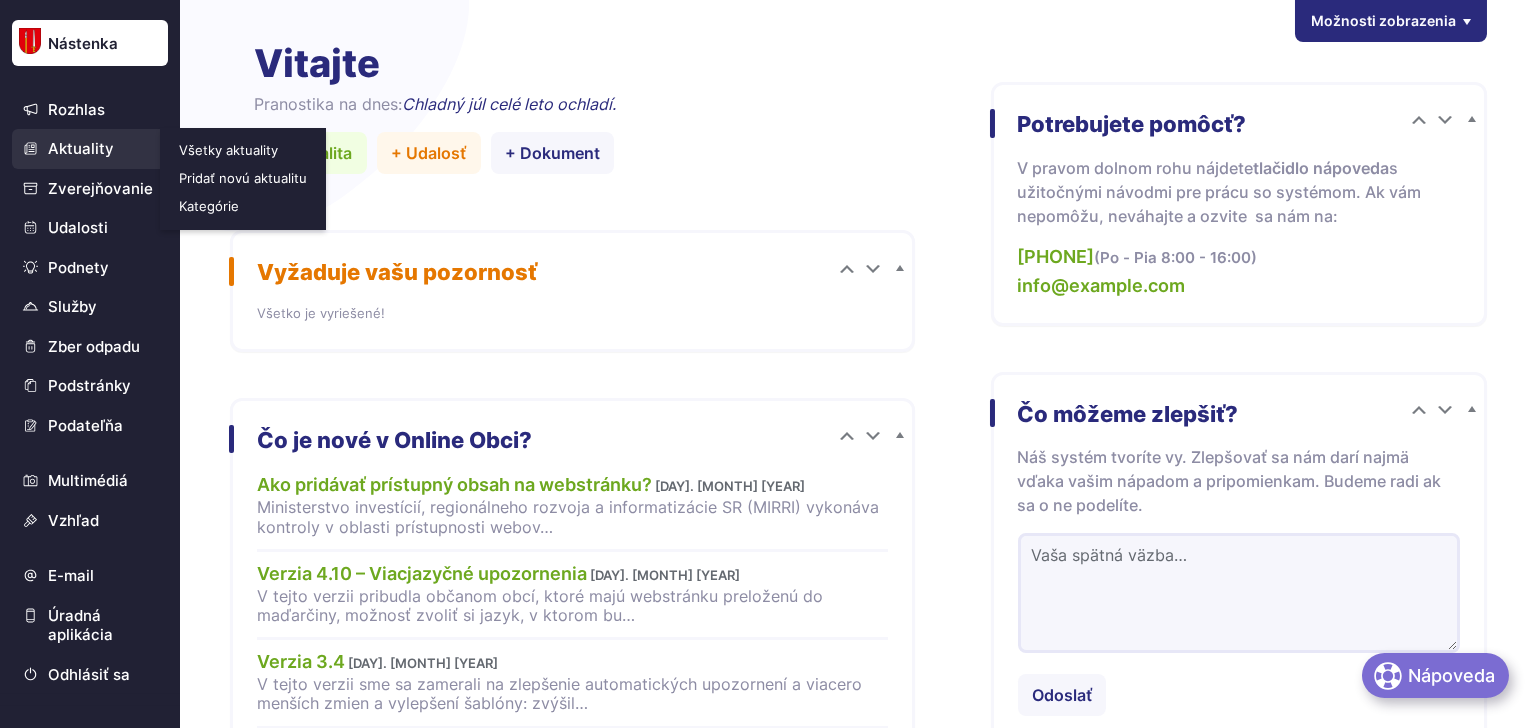 click on "Aktuality" at bounding box center [90, 149] 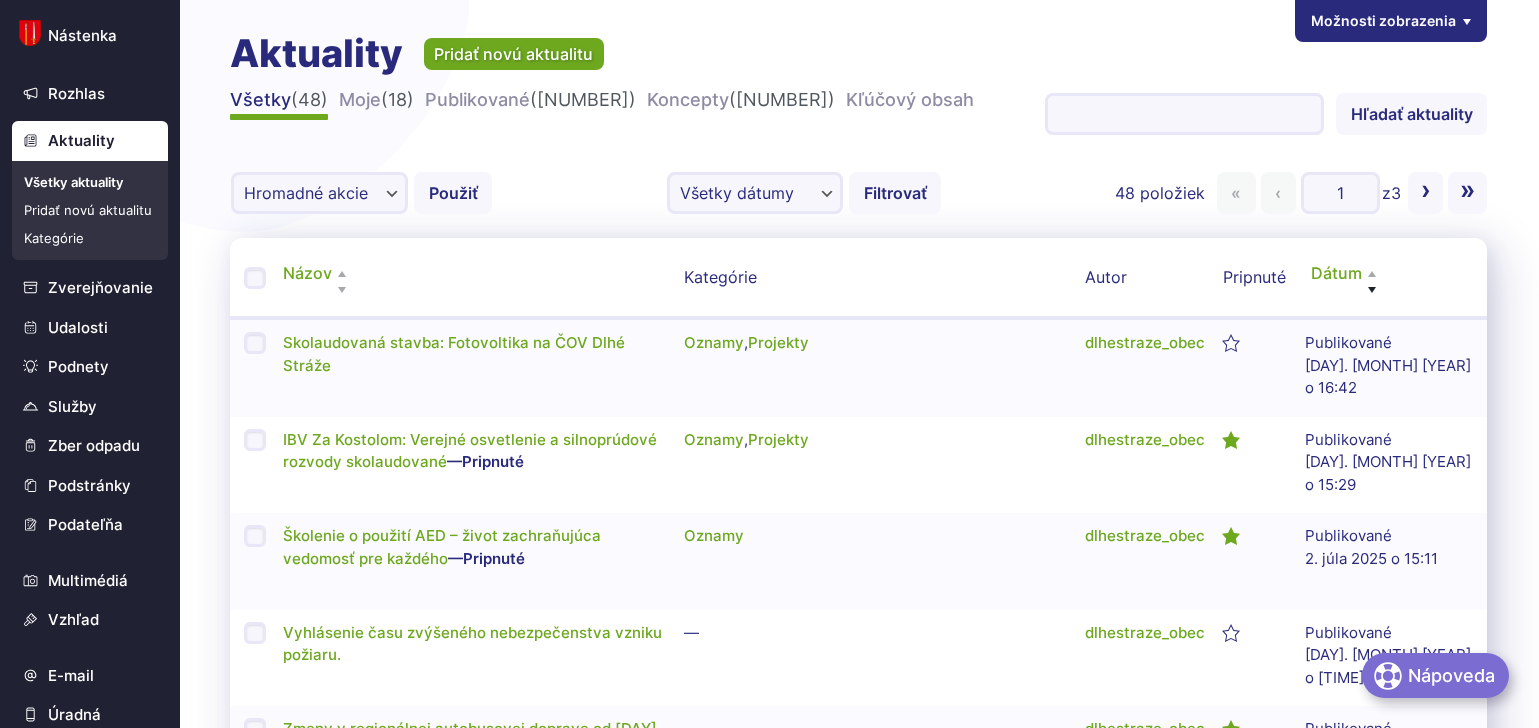 scroll, scrollTop: 0, scrollLeft: 0, axis: both 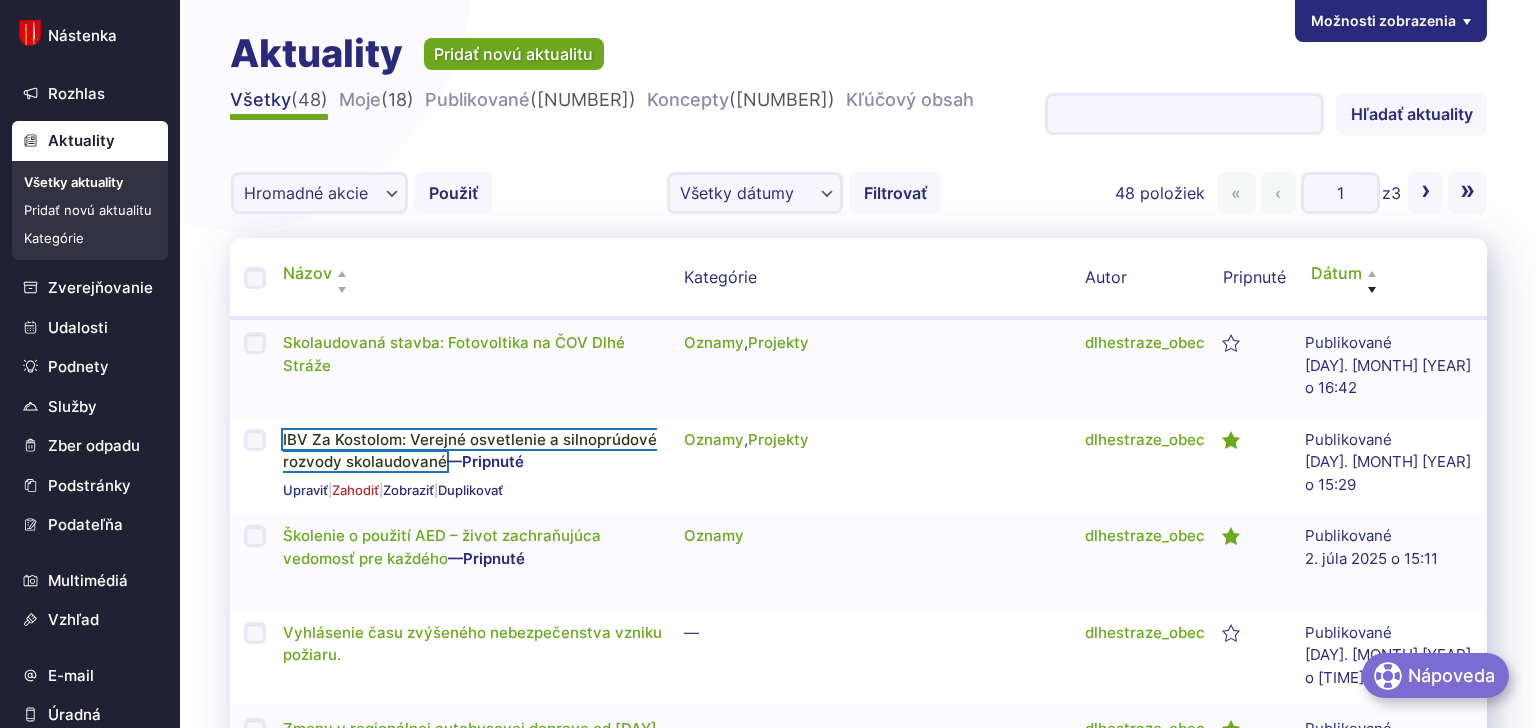 click on "IBV Za Kostolom: Verejné osvetlenie a silnoprúdové rozvody skolaudované" at bounding box center [470, 451] 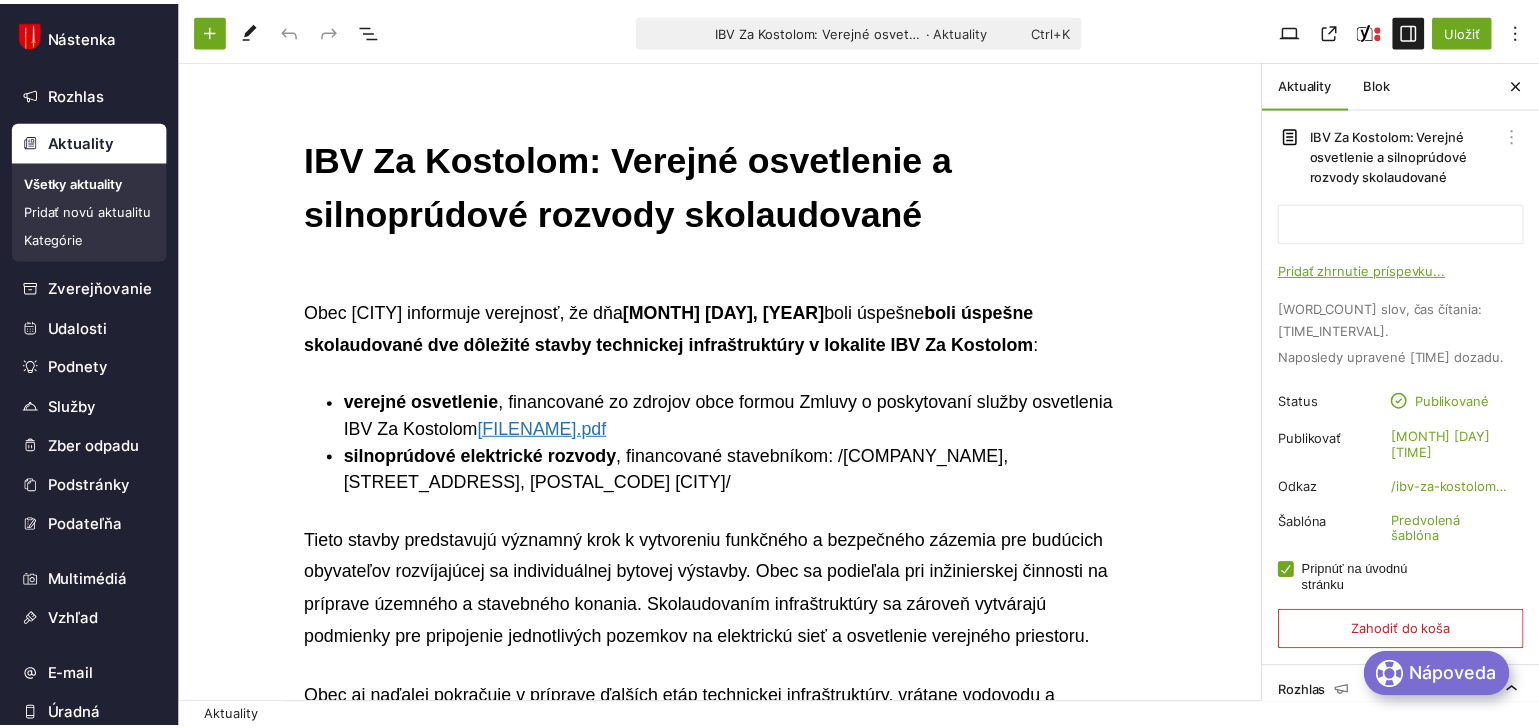 scroll, scrollTop: 0, scrollLeft: 0, axis: both 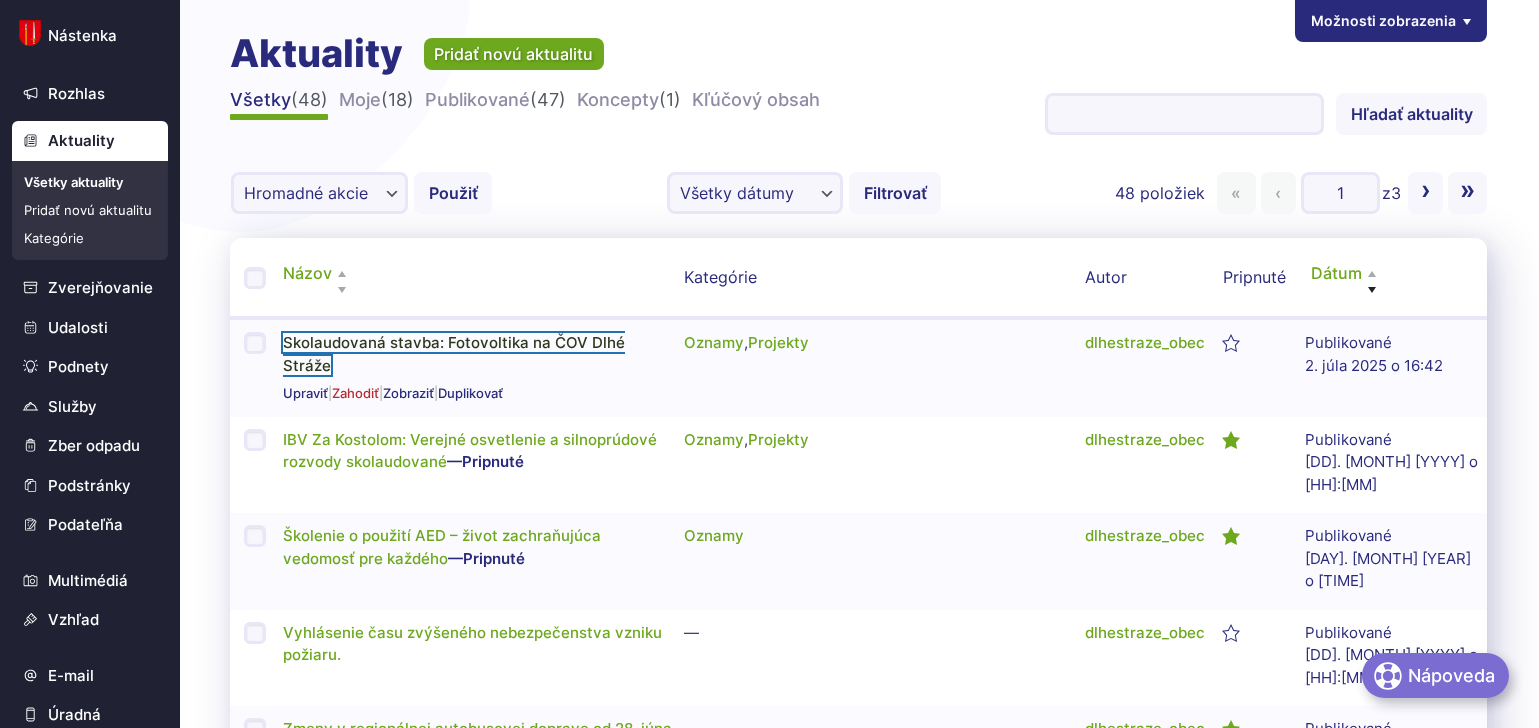 click on "Skolaudovaná stavba: Fotovoltika na ČOV Dlhé Stráže" at bounding box center (454, 354) 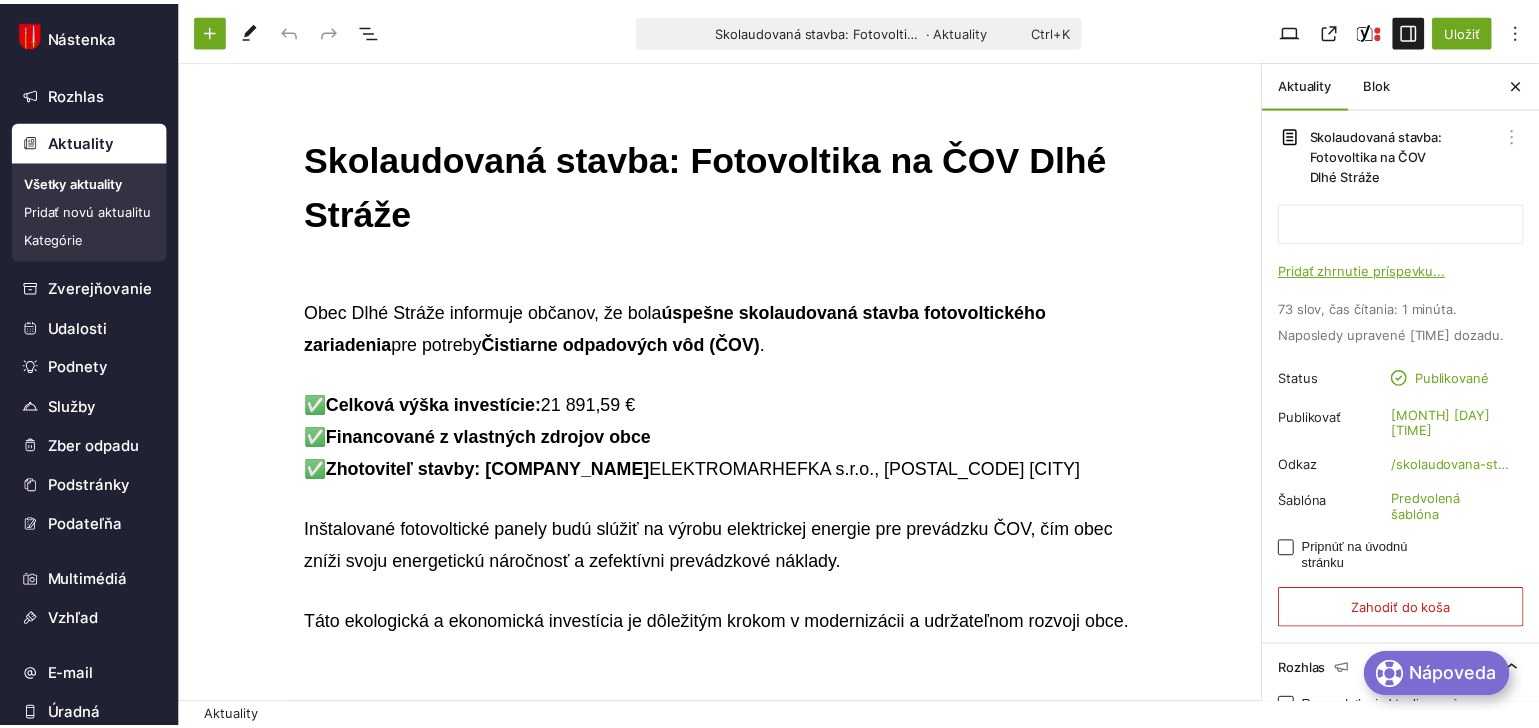 scroll, scrollTop: 0, scrollLeft: 0, axis: both 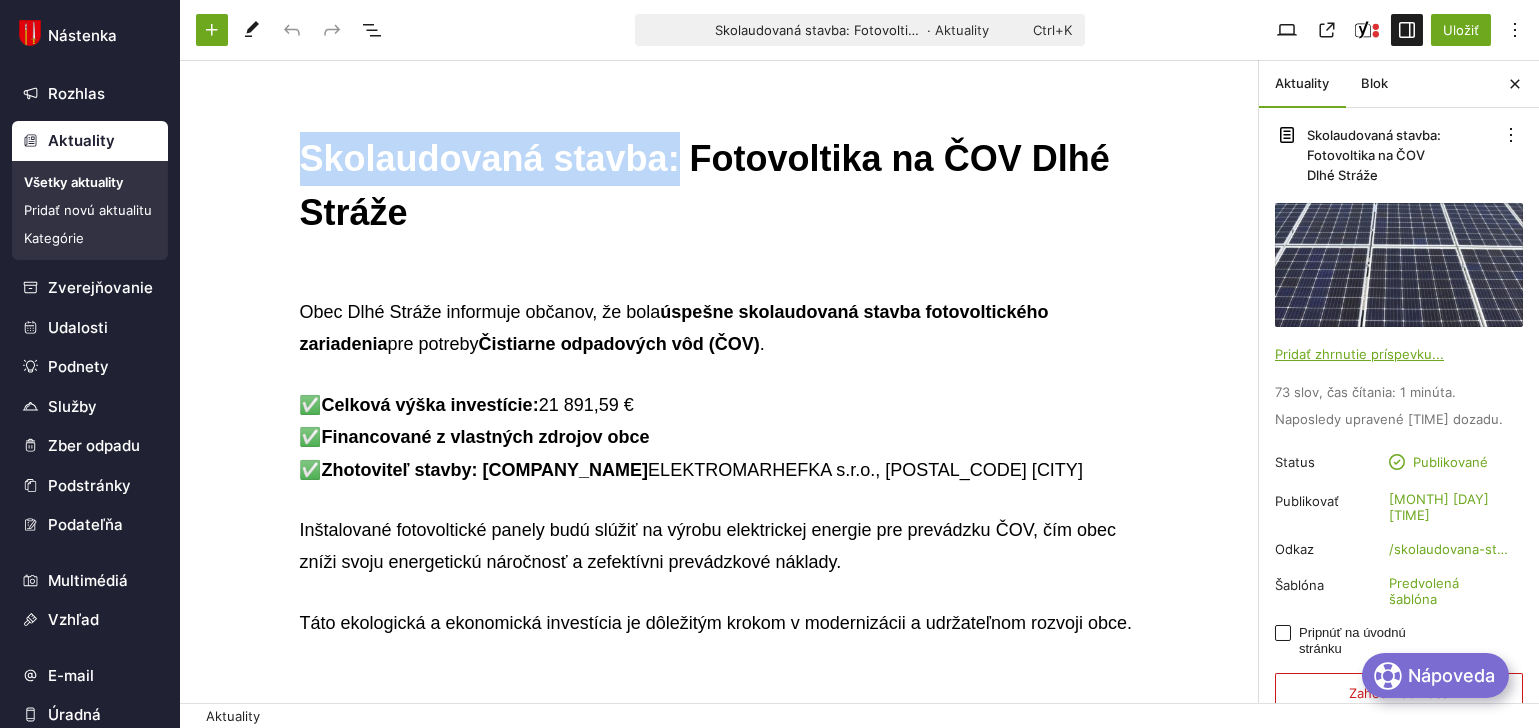 drag, startPoint x: 656, startPoint y: 165, endPoint x: 296, endPoint y: 150, distance: 360.31238 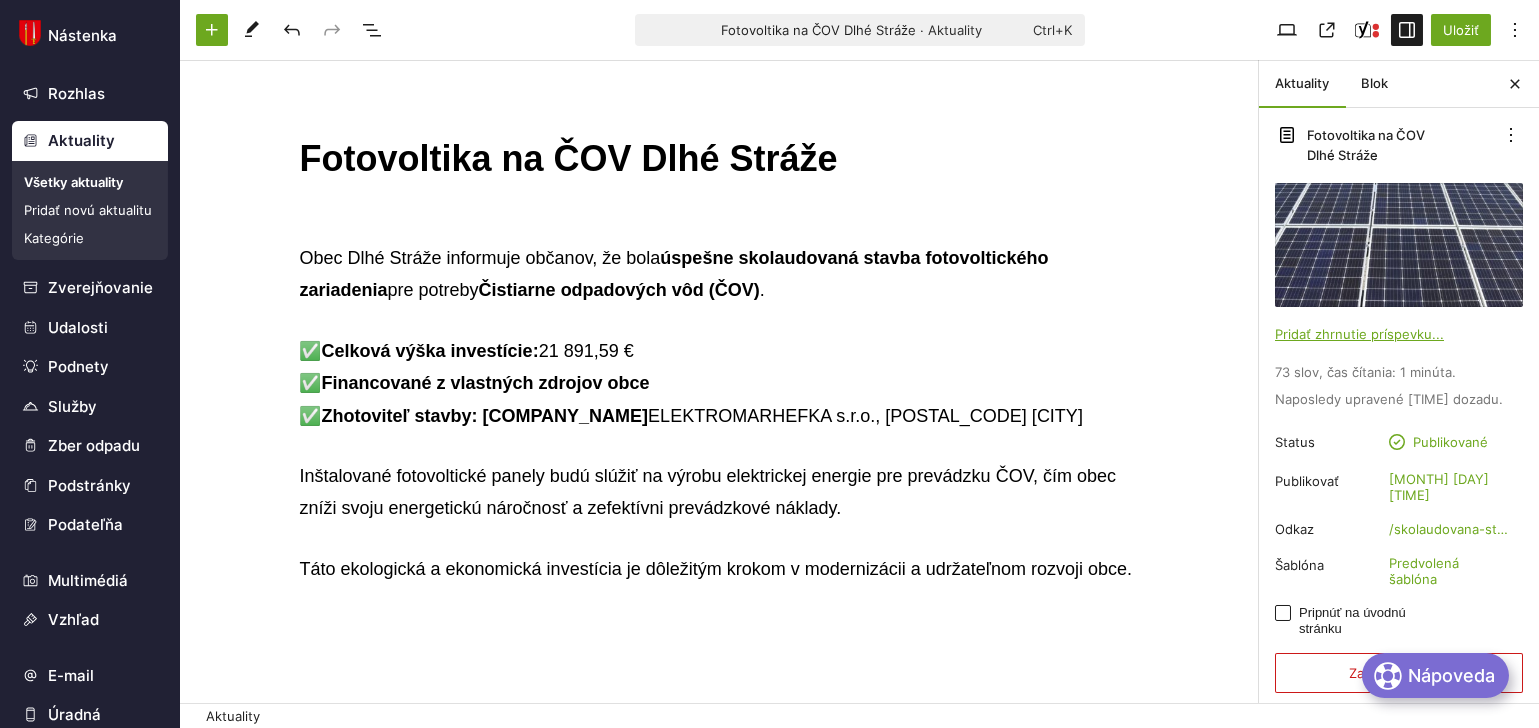 click on "Fotovoltika na ČOV Dlhé Stráže" at bounding box center [720, 159] 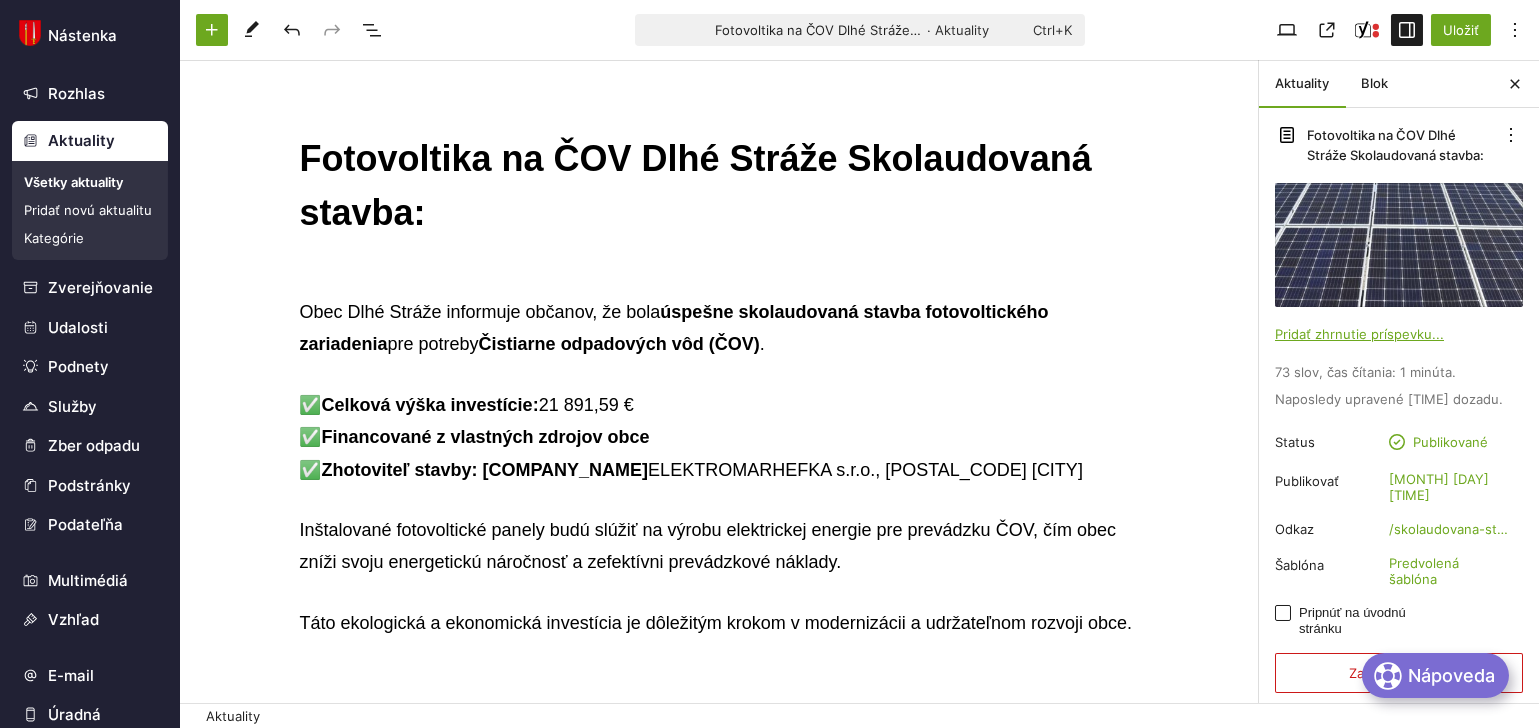 click on "Fotovoltika na ČOV Dlhé Stráže Skolaudovaná stavba:" at bounding box center (720, 186) 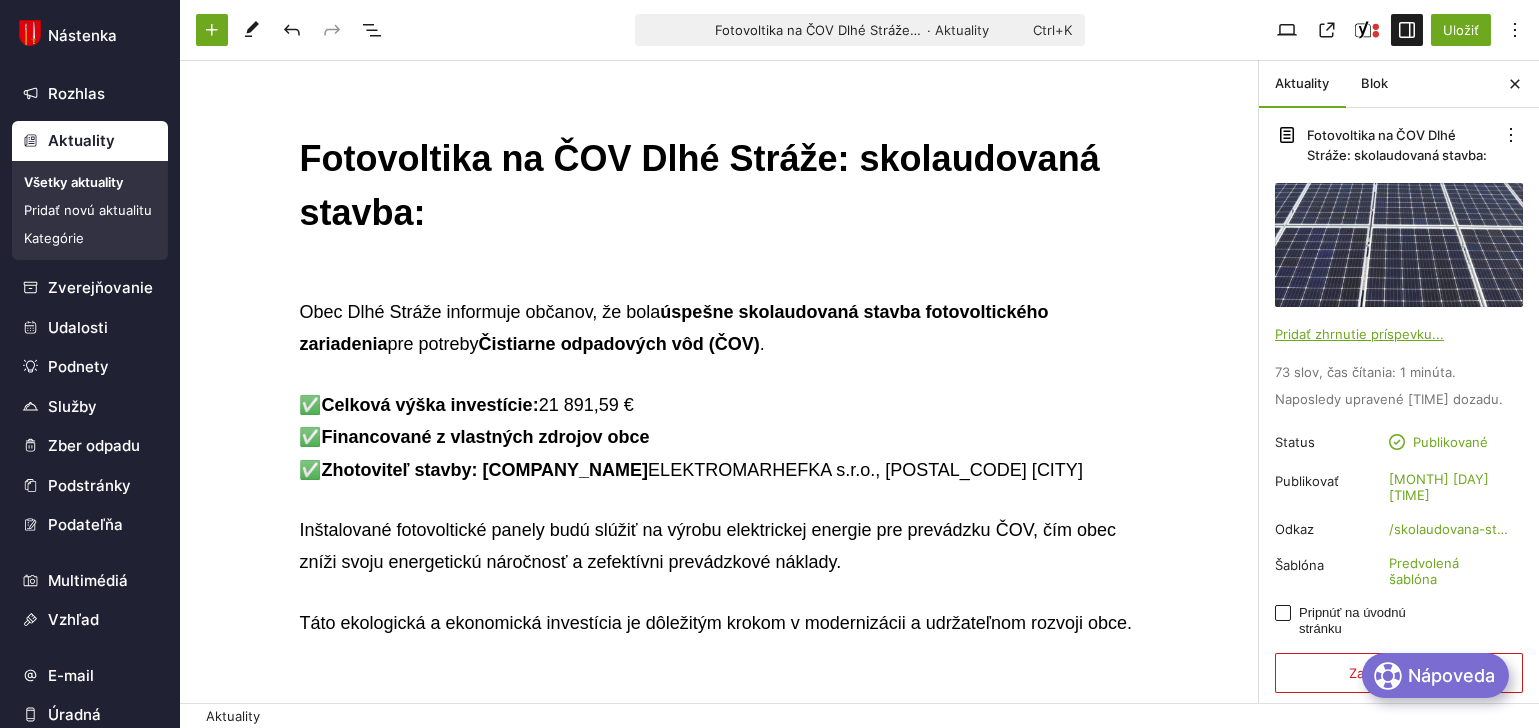 click on "Fotovoltika na ČOV Dlhé Stráže: skolaudovaná stavba:" at bounding box center (720, 186) 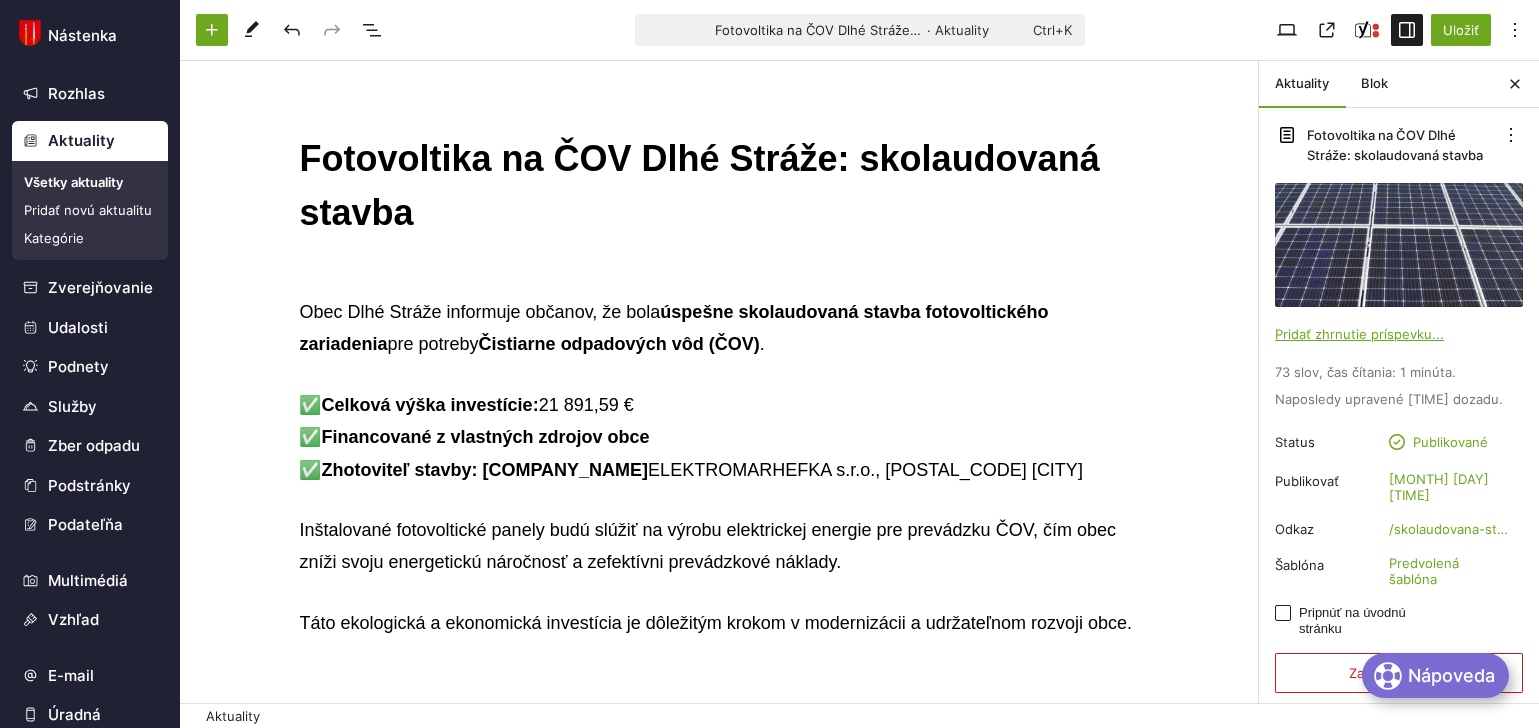 click on "Fotovoltika na ČOV Dlhé Stráže: skolaudovaná stavba" at bounding box center [720, 186] 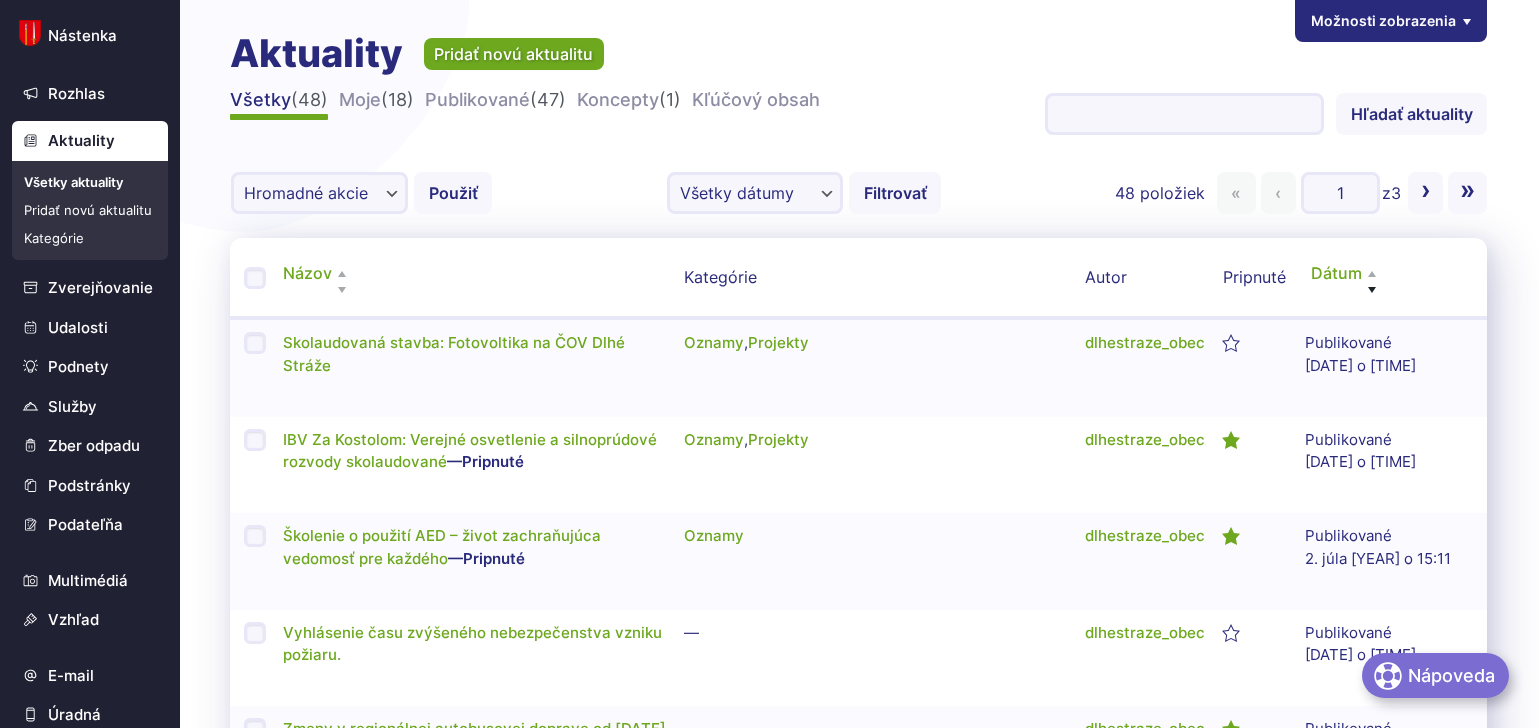scroll, scrollTop: 0, scrollLeft: 0, axis: both 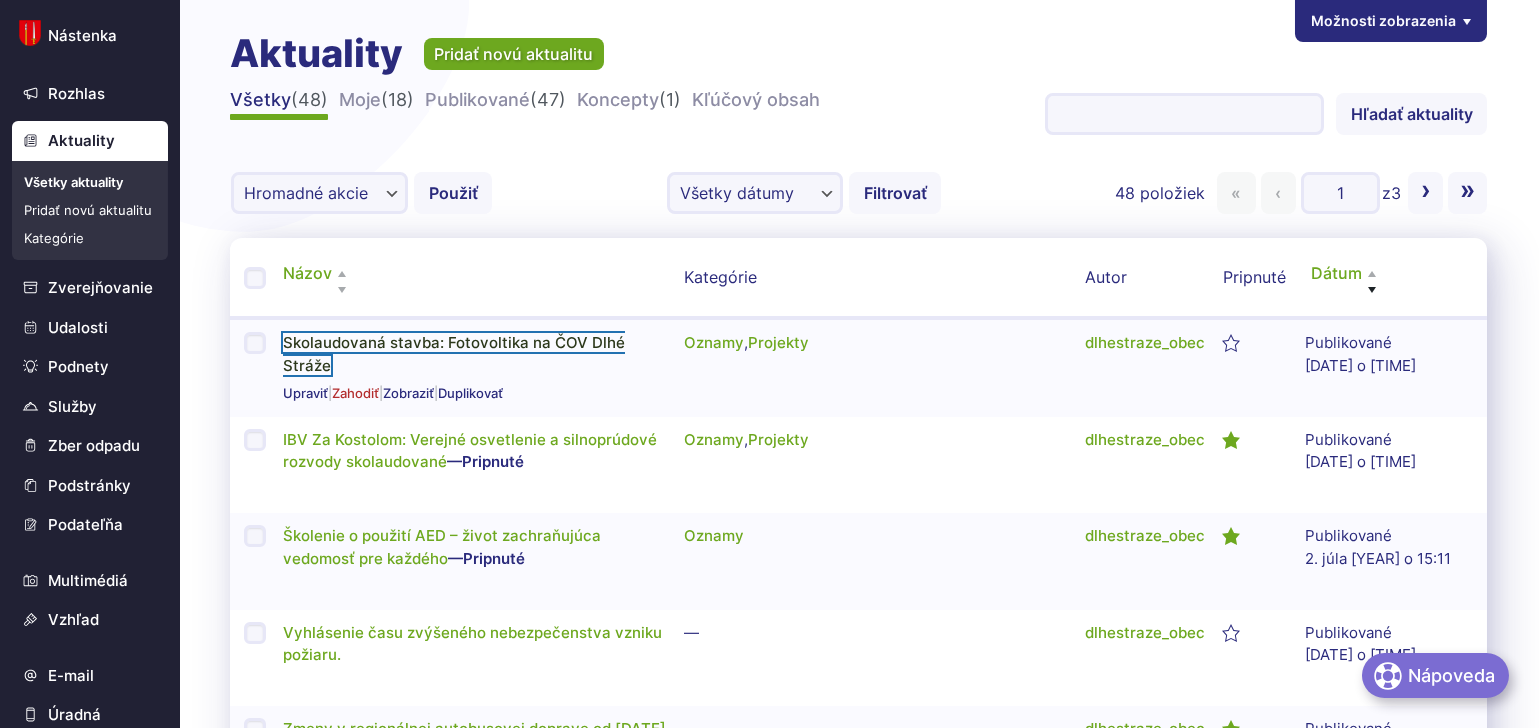 click on "Skolaudovaná stavba: Fotovoltika na ČOV Dlhé Stráže" at bounding box center (454, 354) 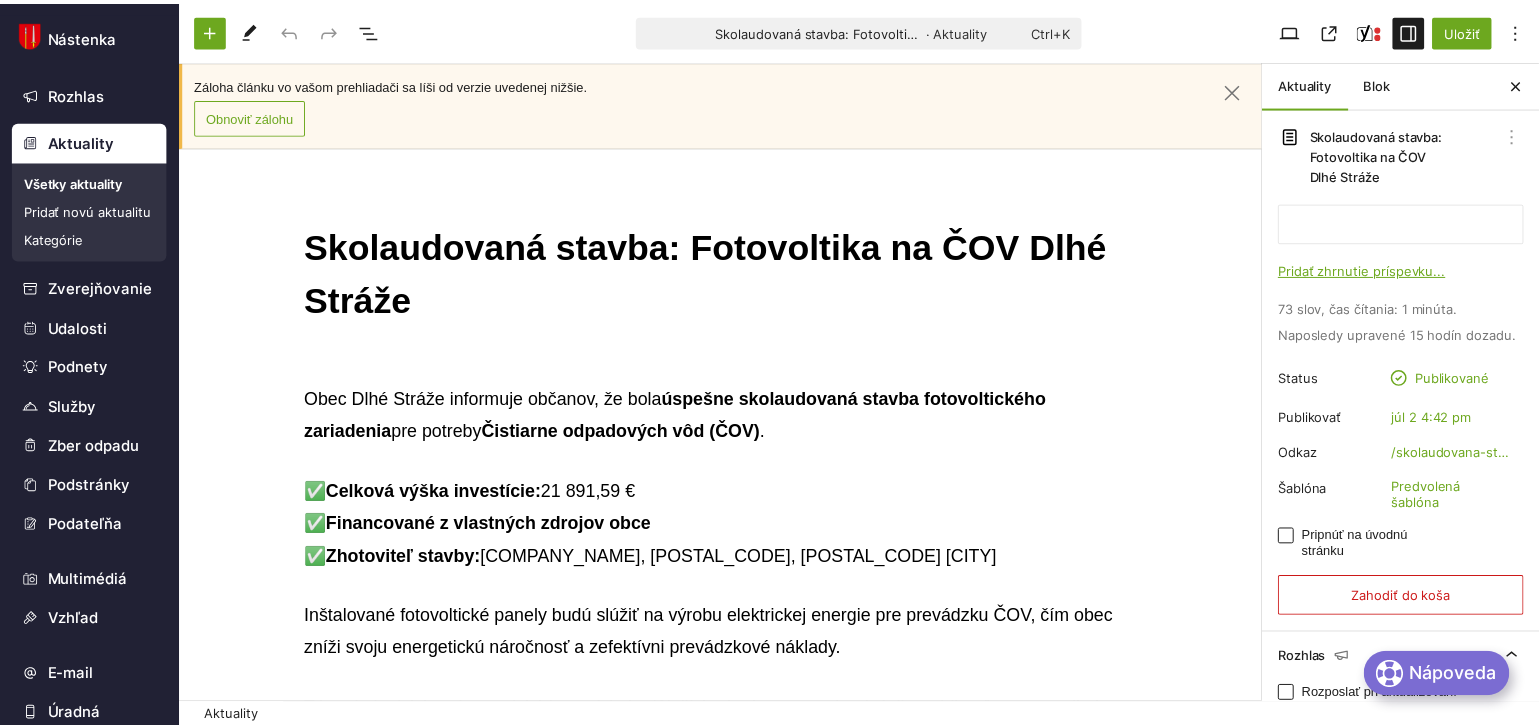 scroll, scrollTop: 0, scrollLeft: 0, axis: both 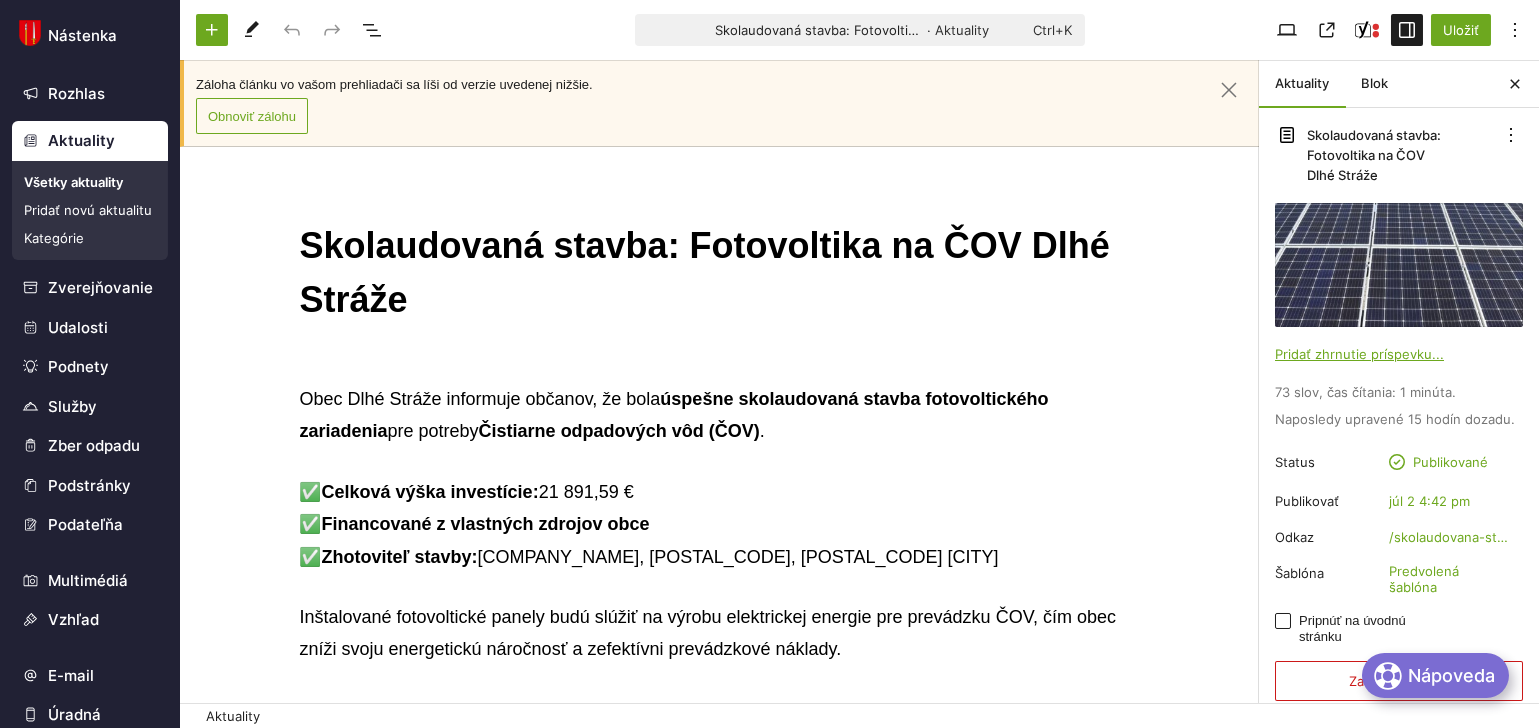 drag, startPoint x: 663, startPoint y: 248, endPoint x: 272, endPoint y: 254, distance: 391.04602 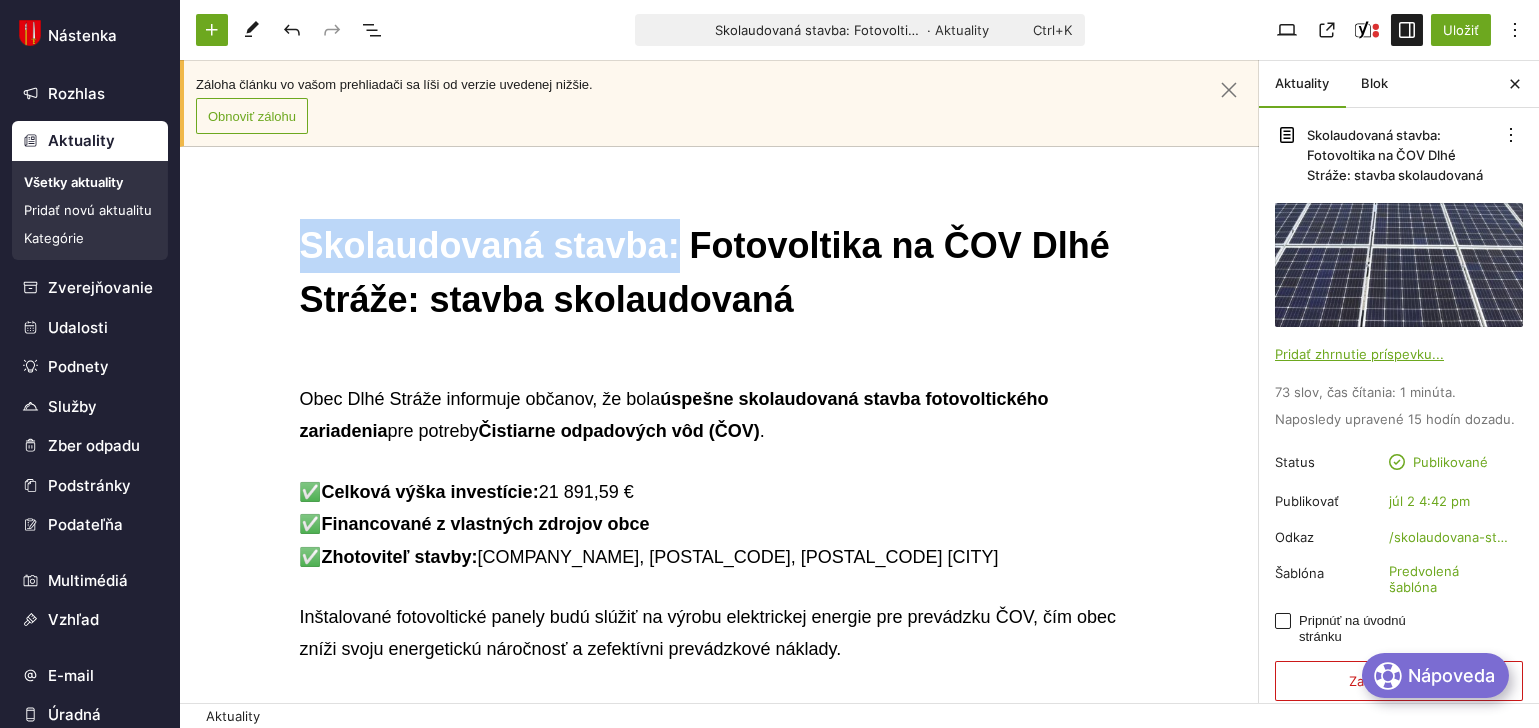 drag, startPoint x: 661, startPoint y: 244, endPoint x: 292, endPoint y: 246, distance: 369.00543 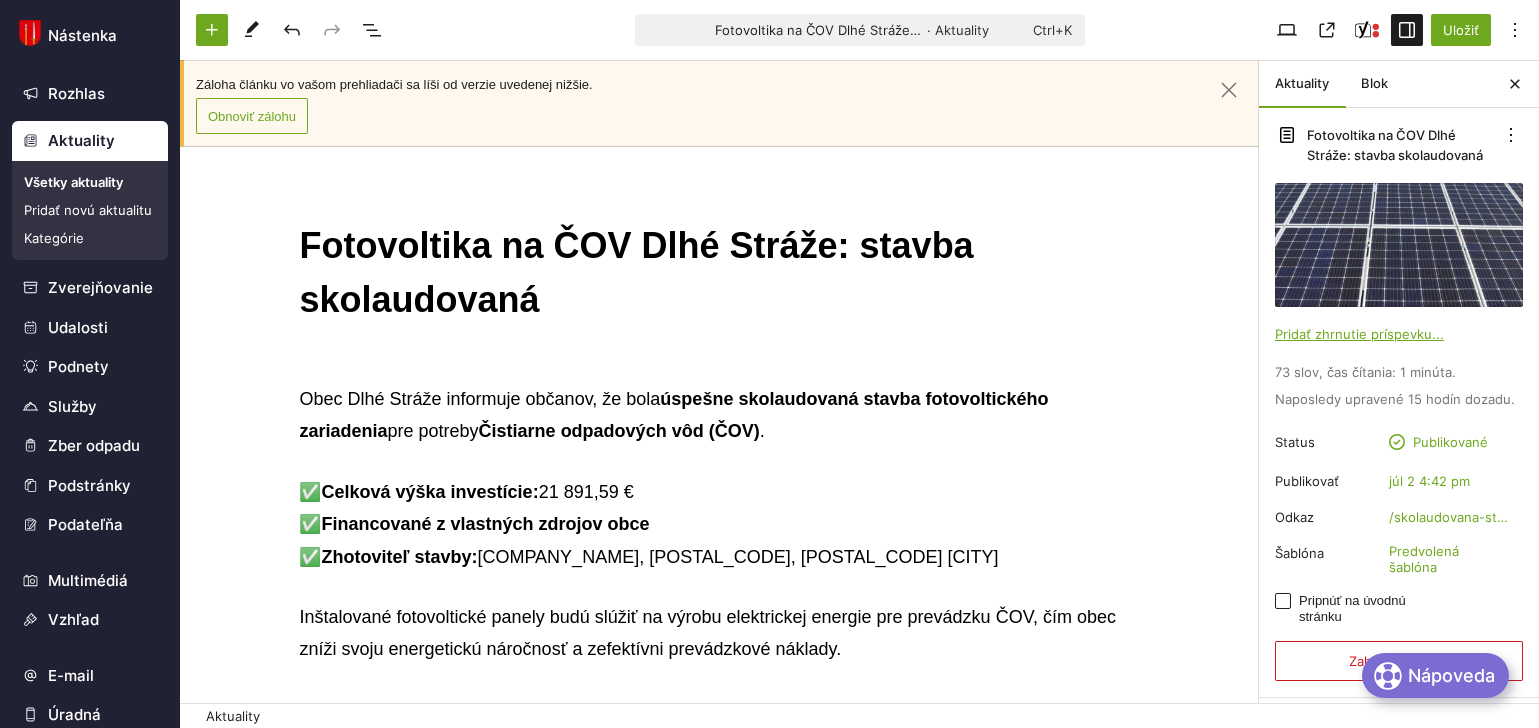 click on "Fotovoltika na ČOV Dlhé Stráže: stavba skolaudovaná" at bounding box center [720, 273] 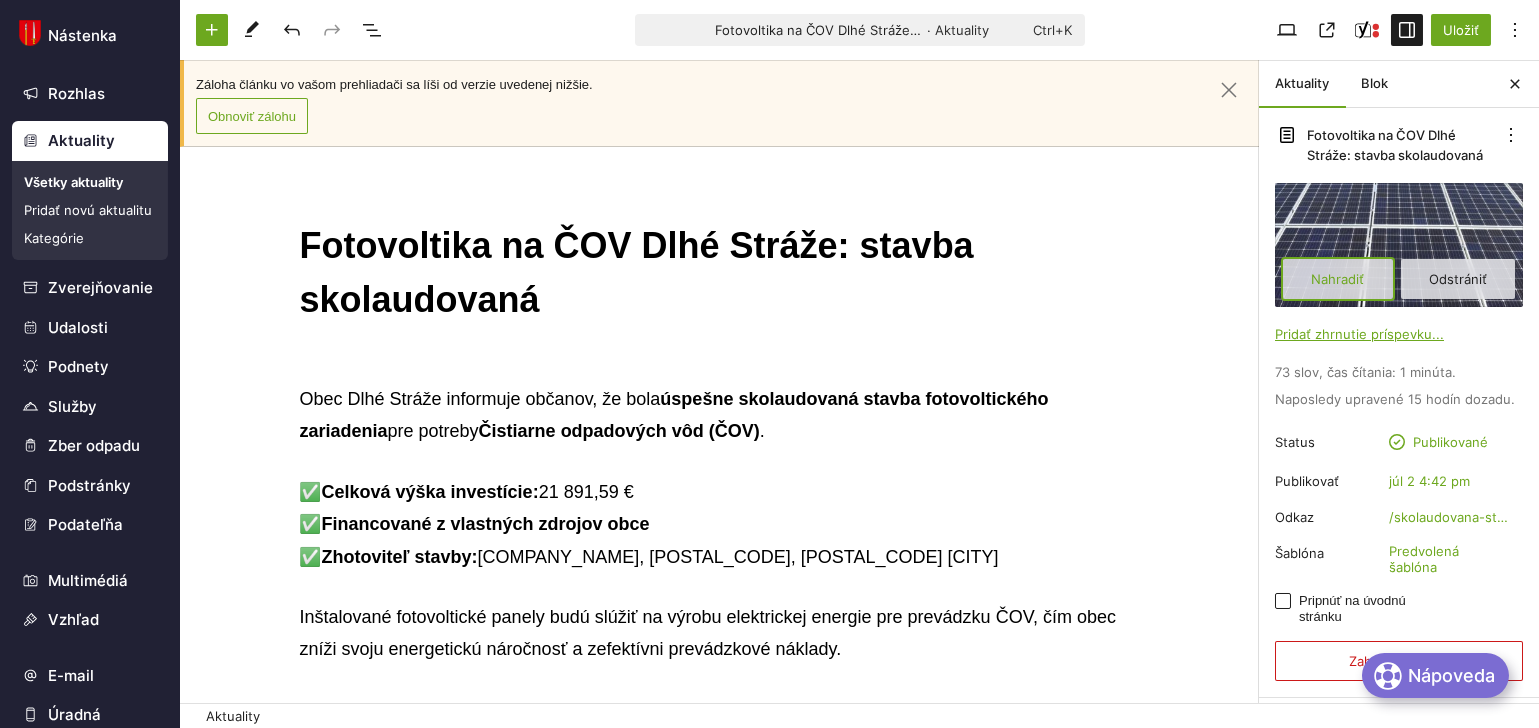 click on "Nahradiť" at bounding box center (1338, 279) 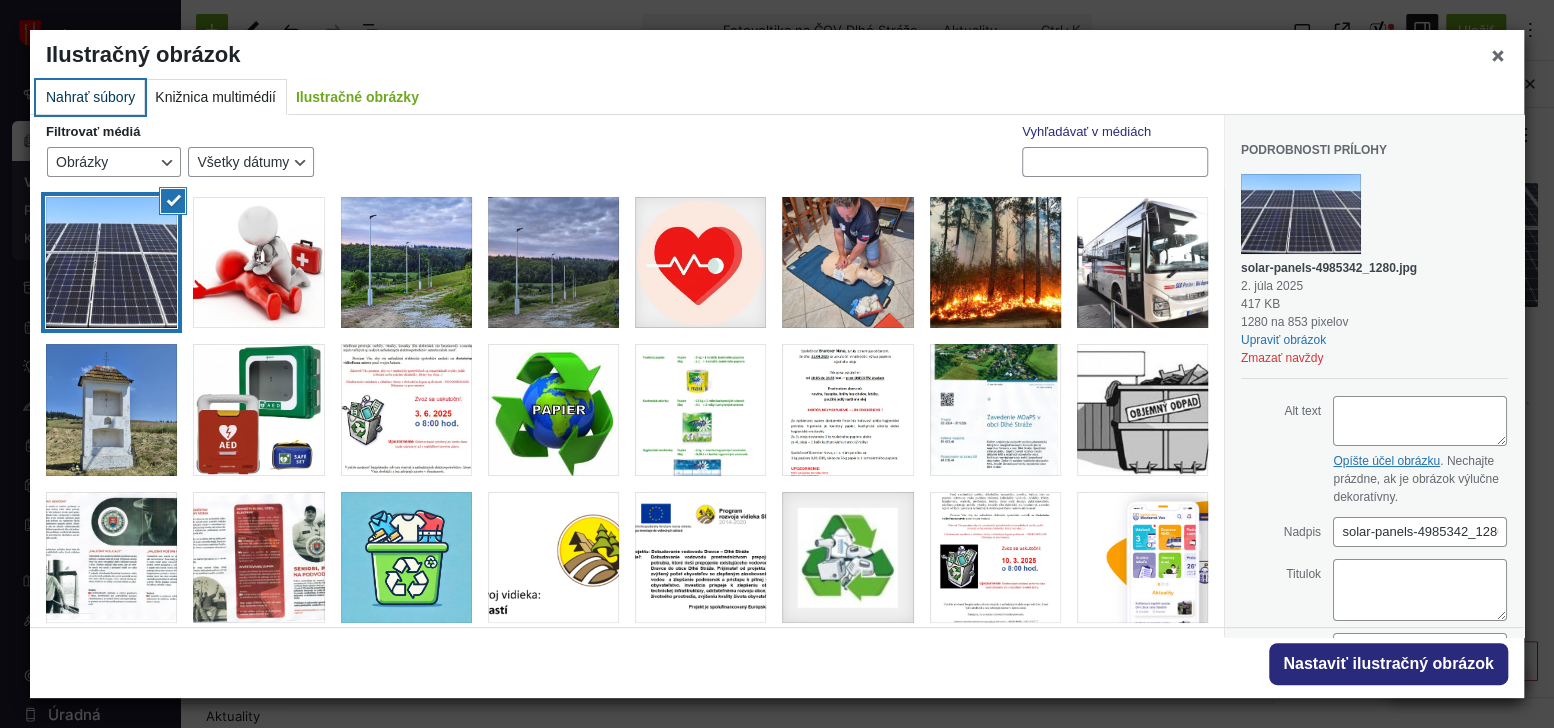 click on "Nahrať súbory" at bounding box center (90, 97) 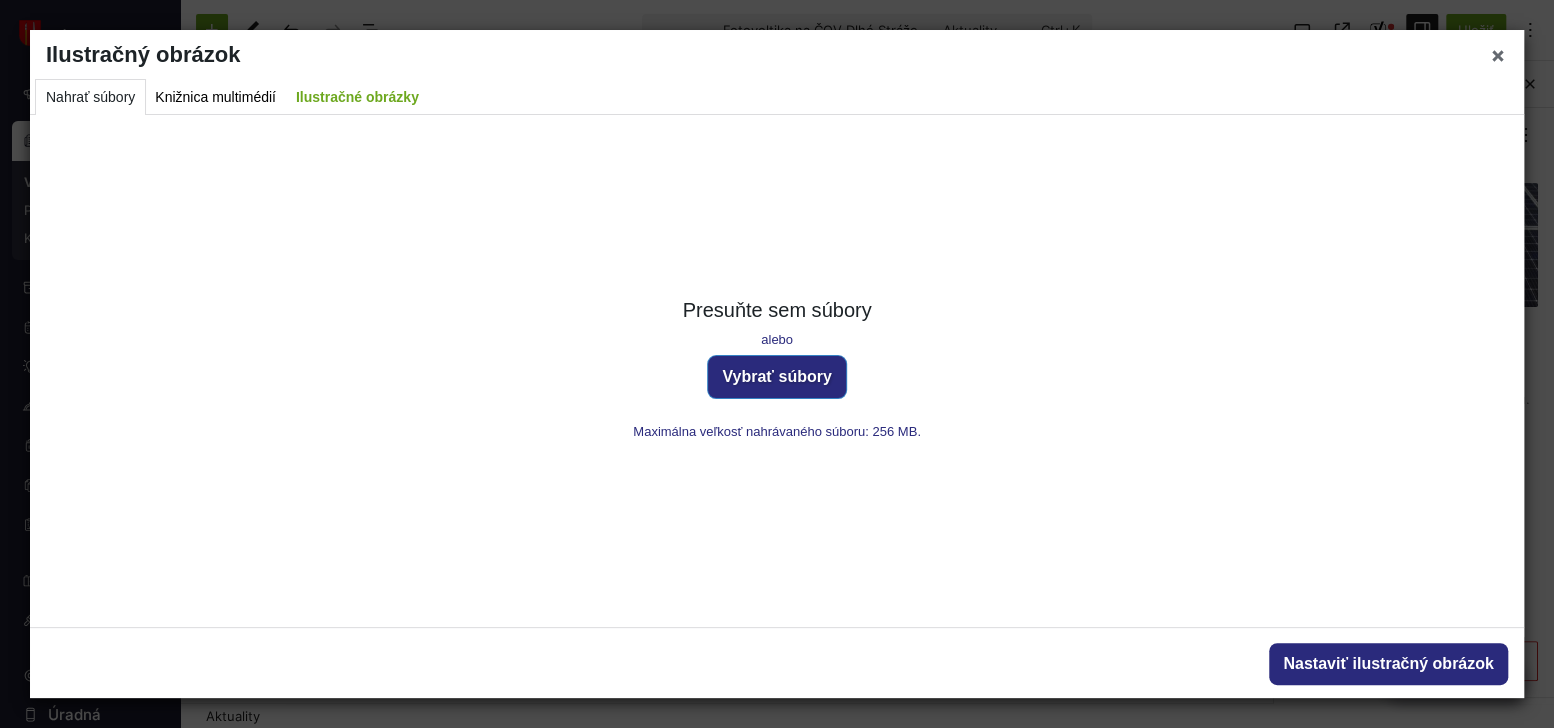 click on "Vybrať súbory" at bounding box center [777, 377] 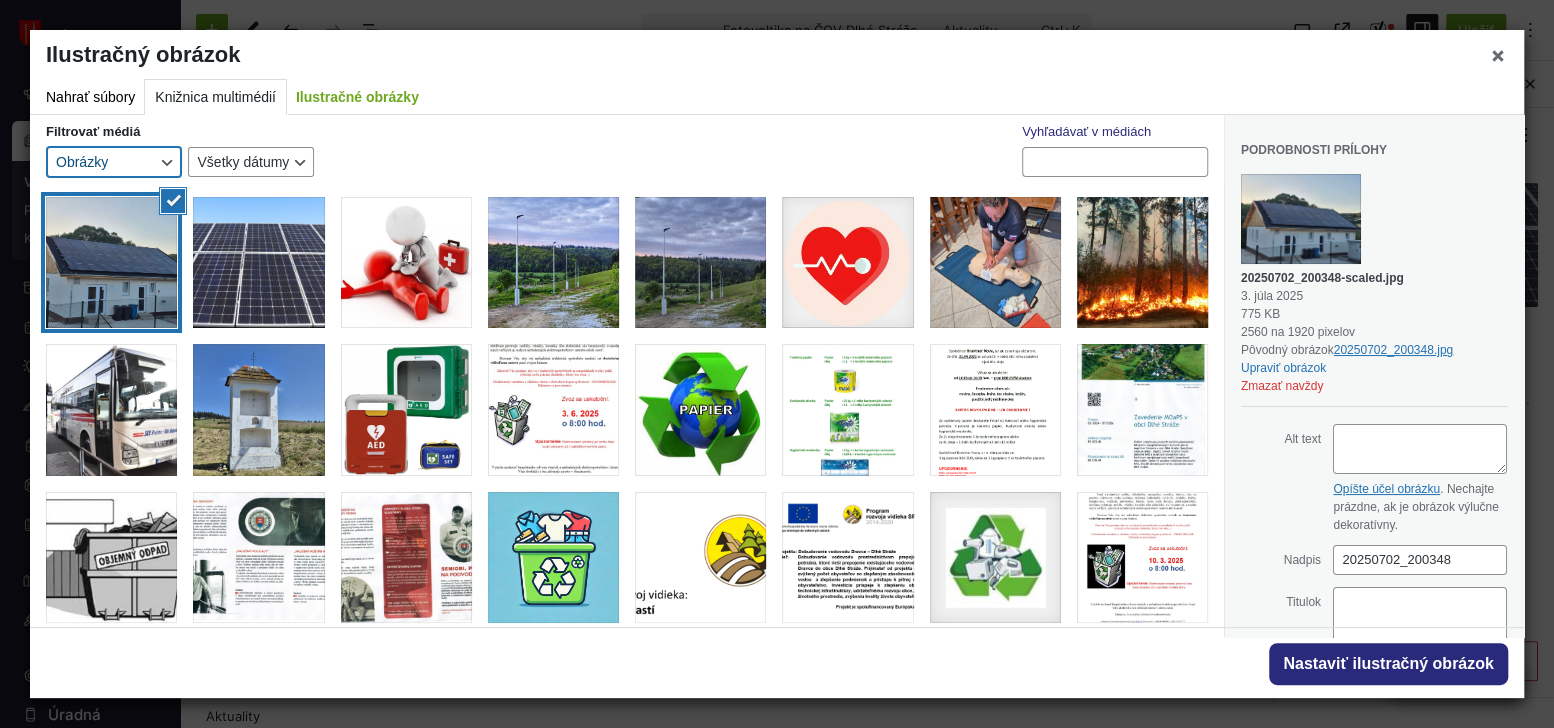 click on "Obrázky Nahrané do článku Nepriložené Moje" at bounding box center [114, 162] 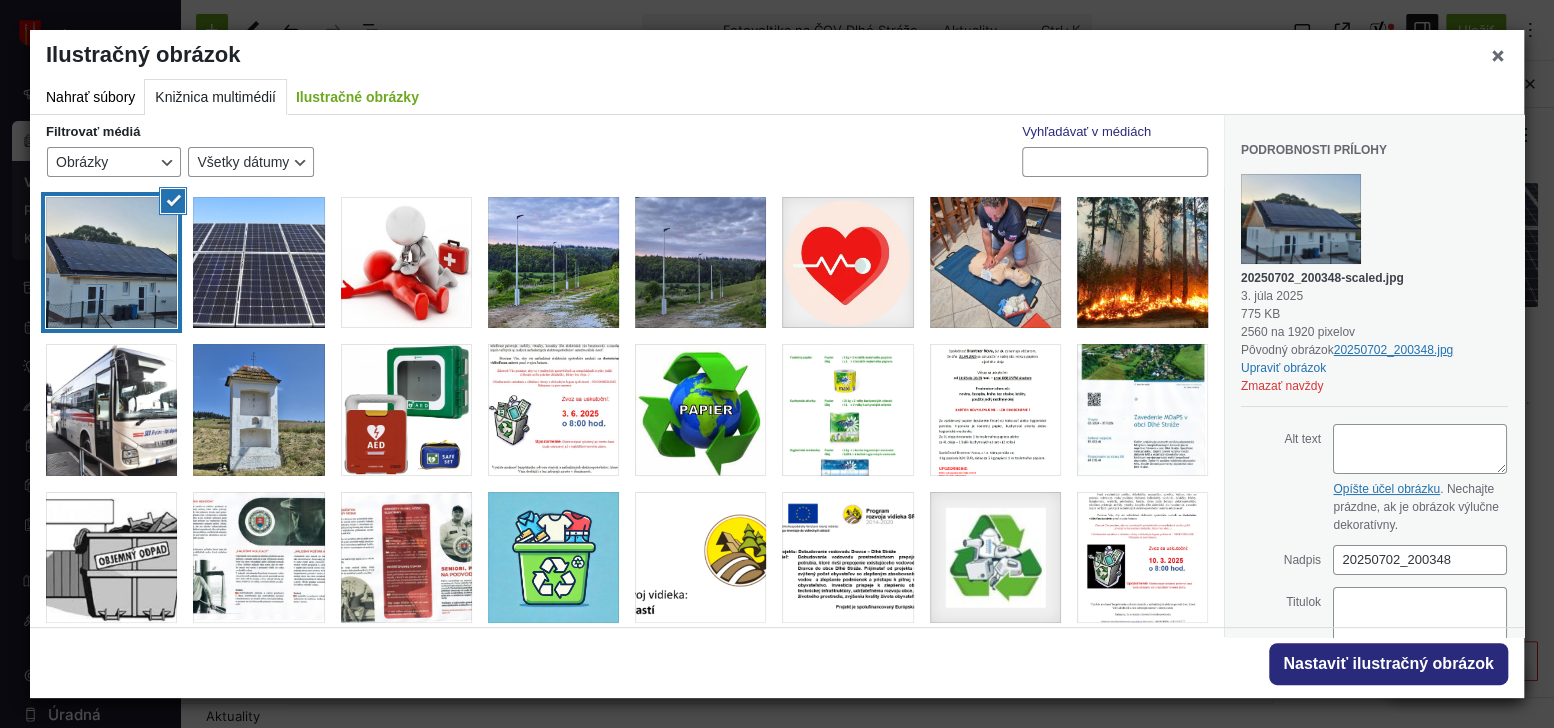 click on "Filtrovať médiá Triediť podľa typu Obrázky Nahrané do článku Nepriložené Moje Triediť podľa dátumu Všetky dátumy júl 2025 jún 2025 máj 2025 apríl 2025 marec 2025 február 2025 január 2025 Vyhľadávať v médiách" at bounding box center [627, 151] 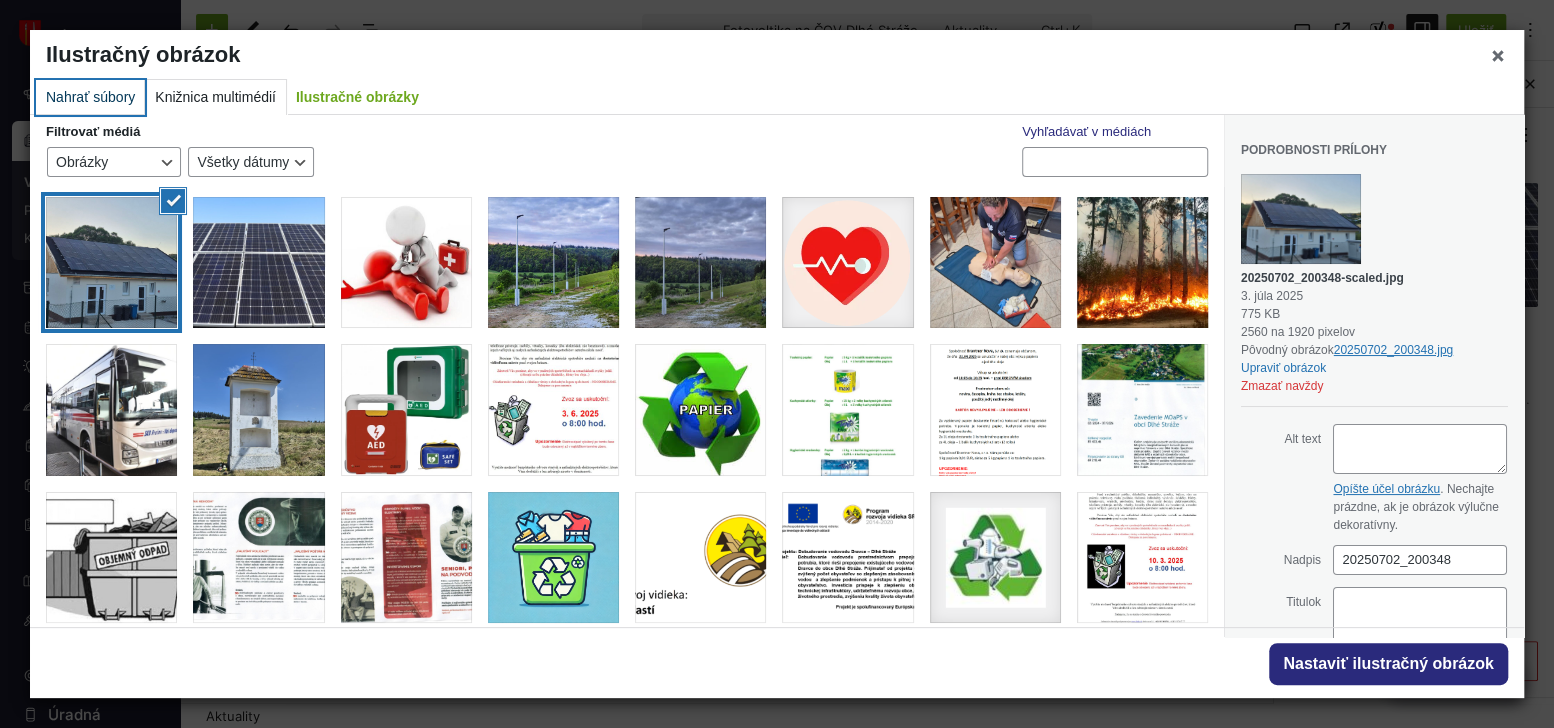 click on "Nahrať súbory" at bounding box center [90, 97] 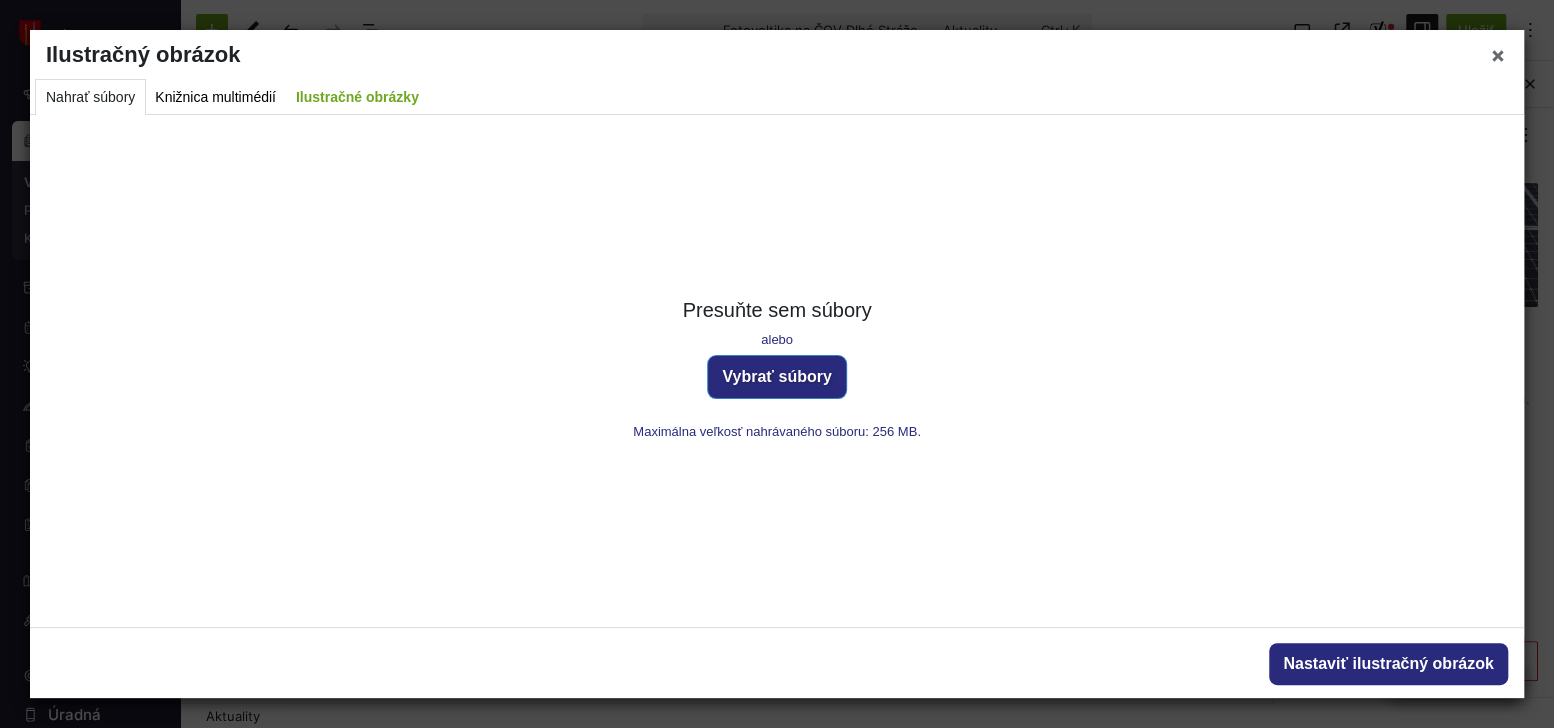 click on "Vybrať súbory" at bounding box center (777, 377) 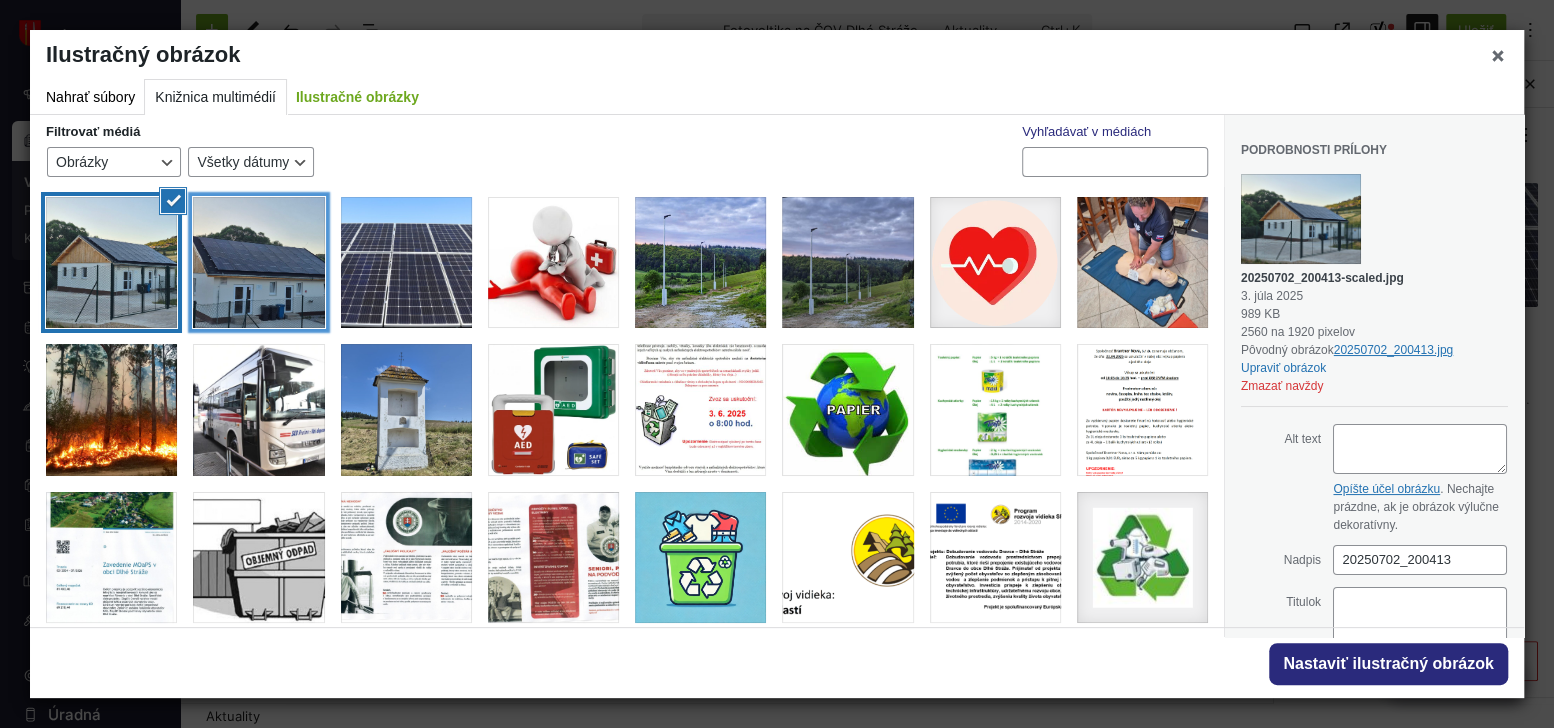 click at bounding box center [258, 262] 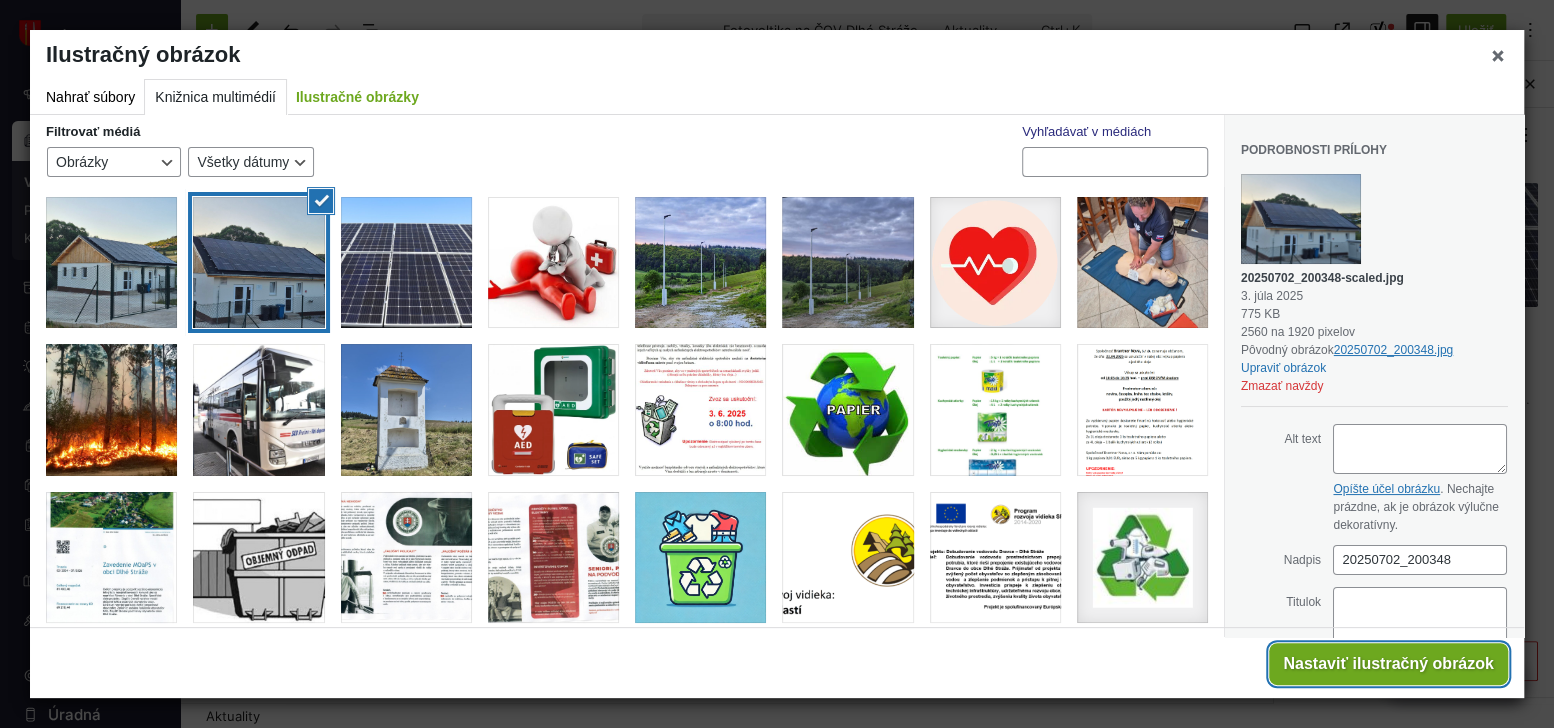 click on "Nastaviť ilustračný obrázok" at bounding box center [1388, 664] 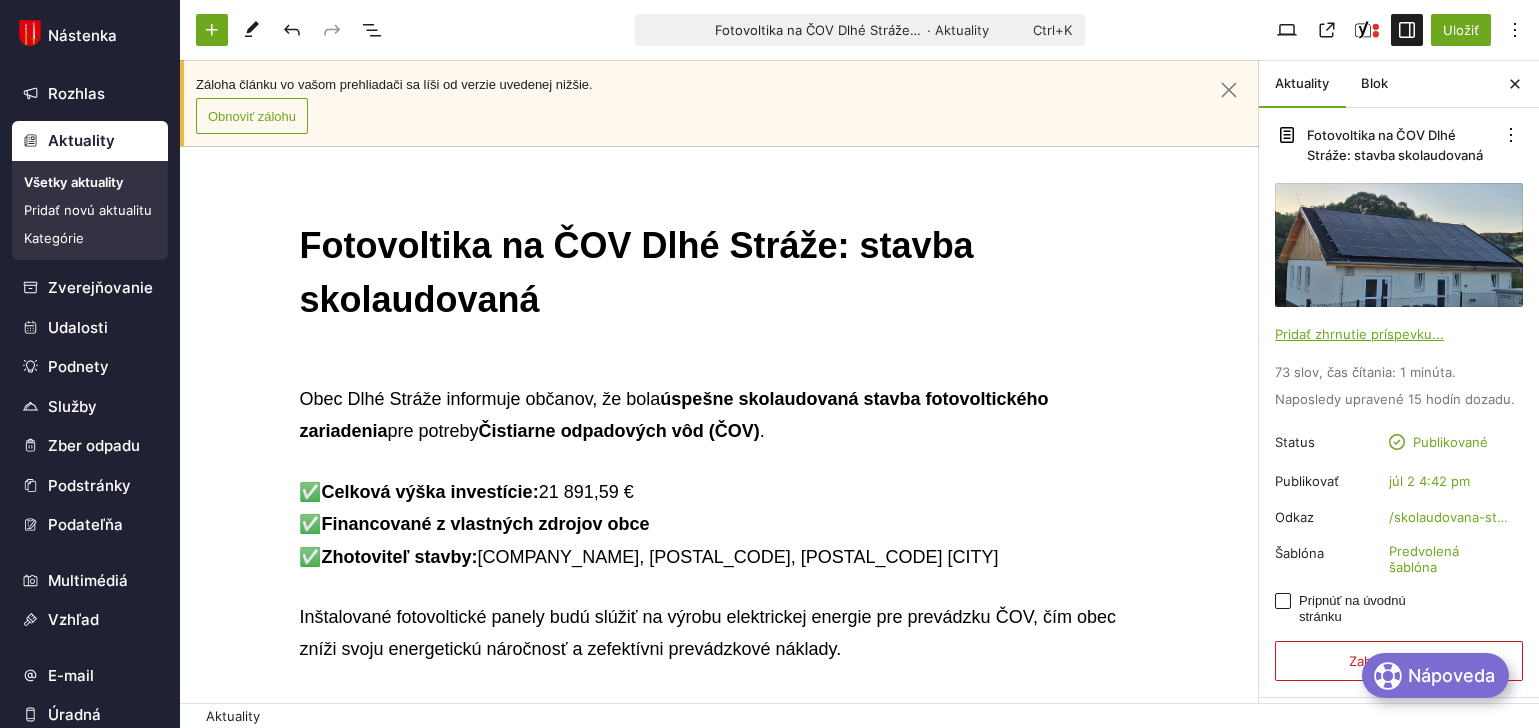 click at bounding box center (712, 587) 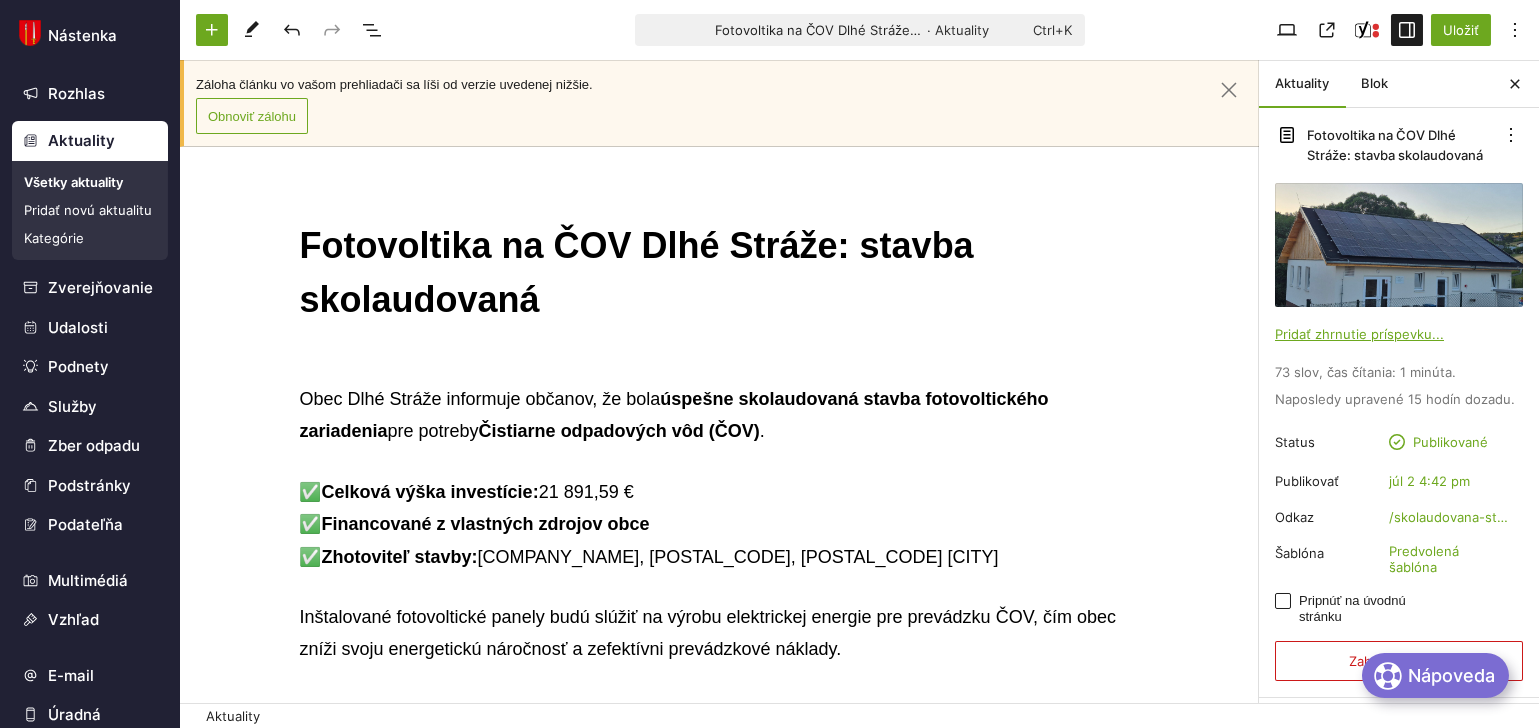 click on "Fotovoltika na ČOV Dlhé Stráže: stavba skolaudovaná Obec Dlhé Stráže informuje občanov, že bola úspešne skolaudovaná stavba fotovoltického zariadenia pre potreby Čistiarne odpadových vôd (ČOV) . ✅ Celková výška investície: 21 891,59 € ✅ Financované z vlastných zdrojov obce ✅ Zhotoviteľ stavby: ELEKTROMARHEFKA s.r.o., [POSTAL_CODE], [POSTAL_CODE] Malá Franková Inštalované fotovoltické panely budú slúžiť na výrobu elektrickej energie pre prevádzku ČOV, čím obec zníži svoju energetickú náročnosť a zefektívni prevádzkové náklady. Táto ekologická a ekonomická investícia je dôležitým krokom v modernizácii a udržateľnom rozvoji obce." at bounding box center (719, 608) 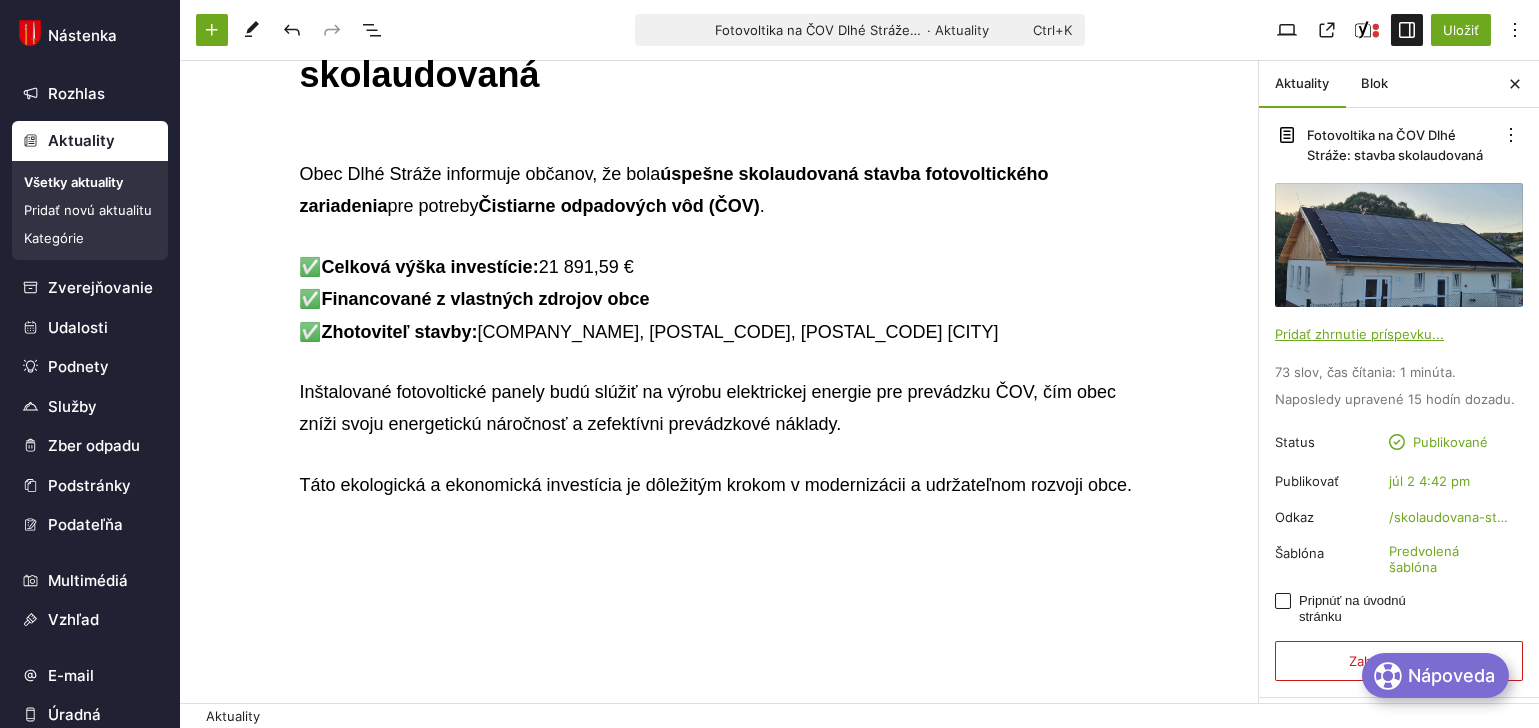 scroll, scrollTop: 400, scrollLeft: 0, axis: vertical 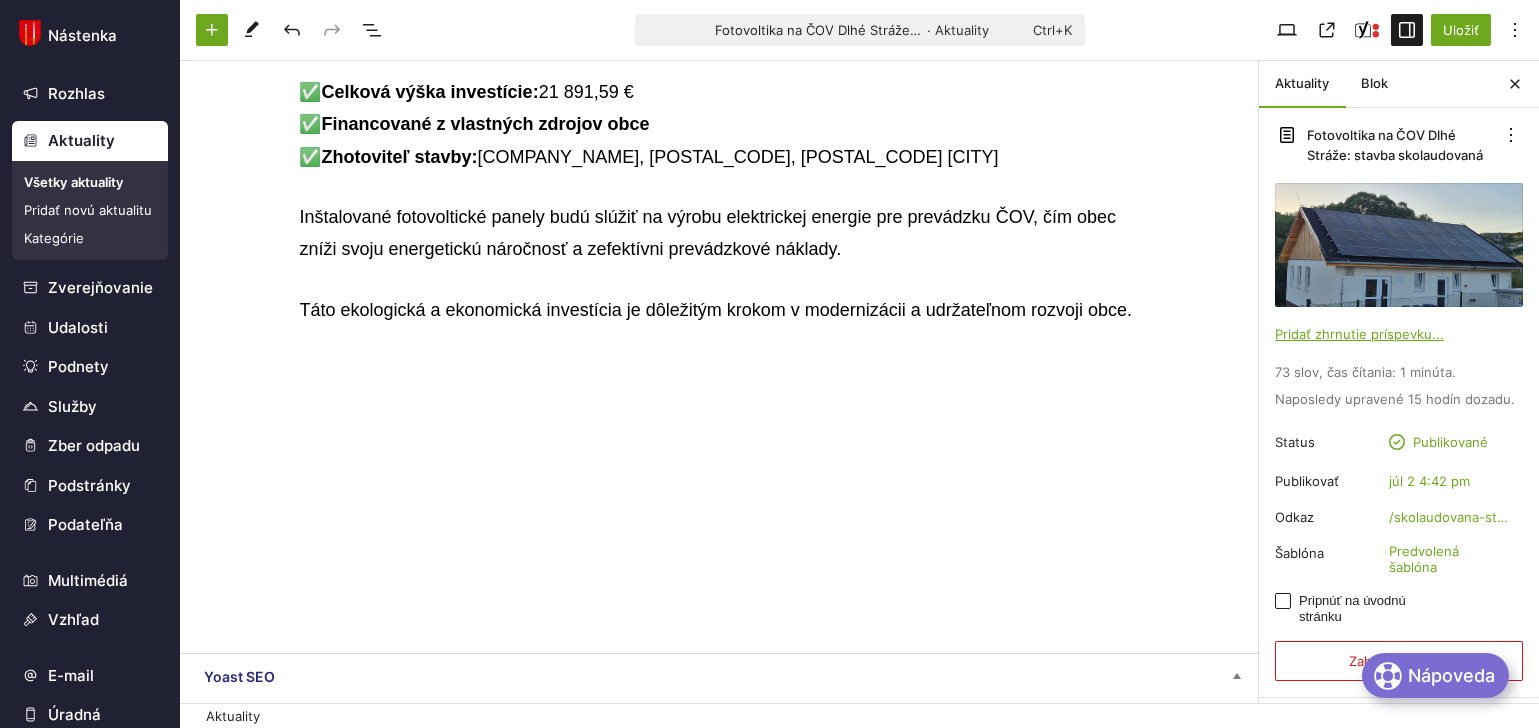 click on "Fotovoltika na ČOV Dlhé Stráže: stavba skolaudovaná Obec Dlhé Stráže informuje občanov, že bola úspešne skolaudovaná stavba fotovoltického zariadenia pre potreby Čistiarne odpadových vôd (ČOV) . ✅ Celková výška investície: 21 891,59 € ✅ Financované z vlastných zdrojov obce ✅ Zhotoviteľ stavby: ELEKTROMARHEFKA s.r.o., [POSTAL_CODE], [POSTAL_CODE] Malá Franková Inštalované fotovoltické panely budú slúžiť na výrobu elektrickej energie pre prevádzku ČOV, čím obec zníži svoju energetickú náročnosť a zefektívni prevádzkové náklady. Táto ekologická a ekonomická investícia je dôležitým krokom v modernizácii a udržateľnom rozvoji obce." at bounding box center [719, 208] 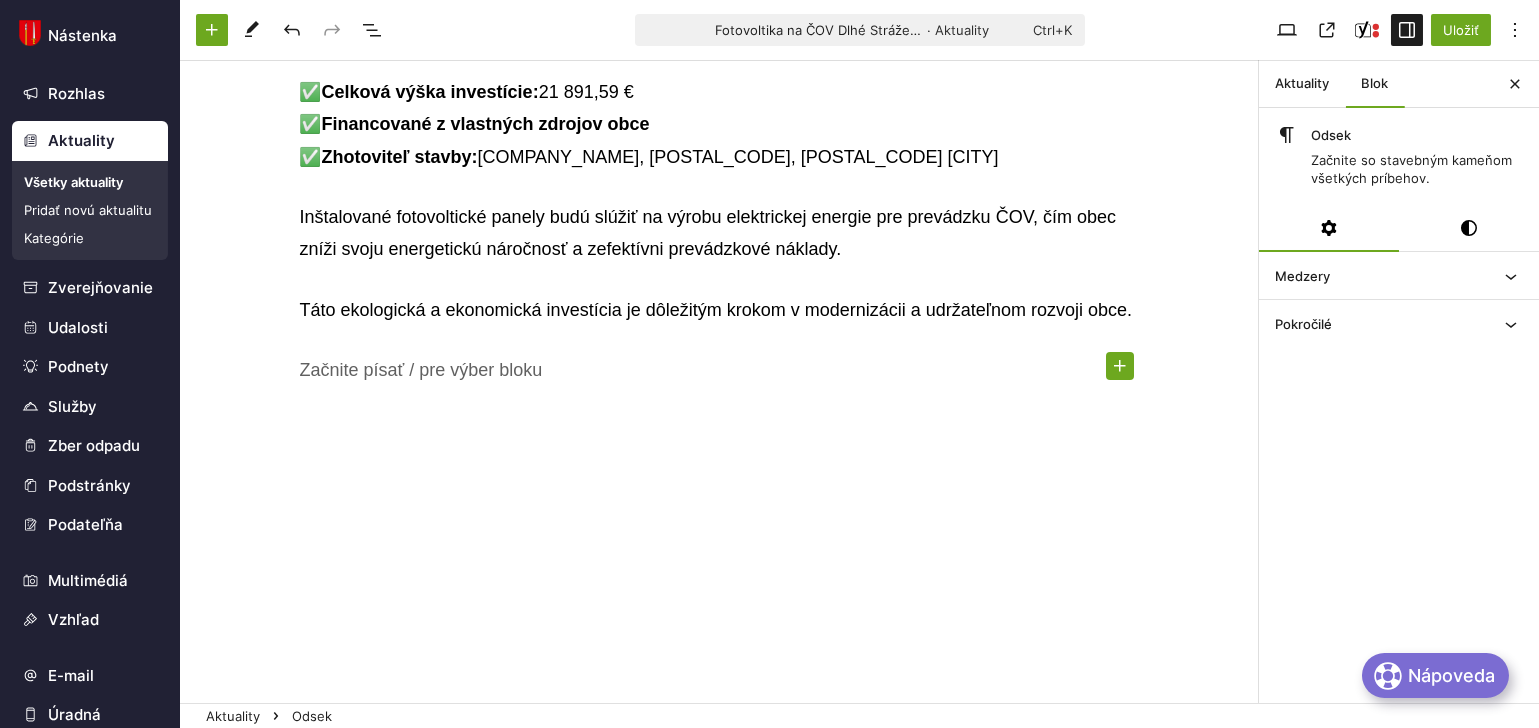 click at bounding box center [1120, 366] 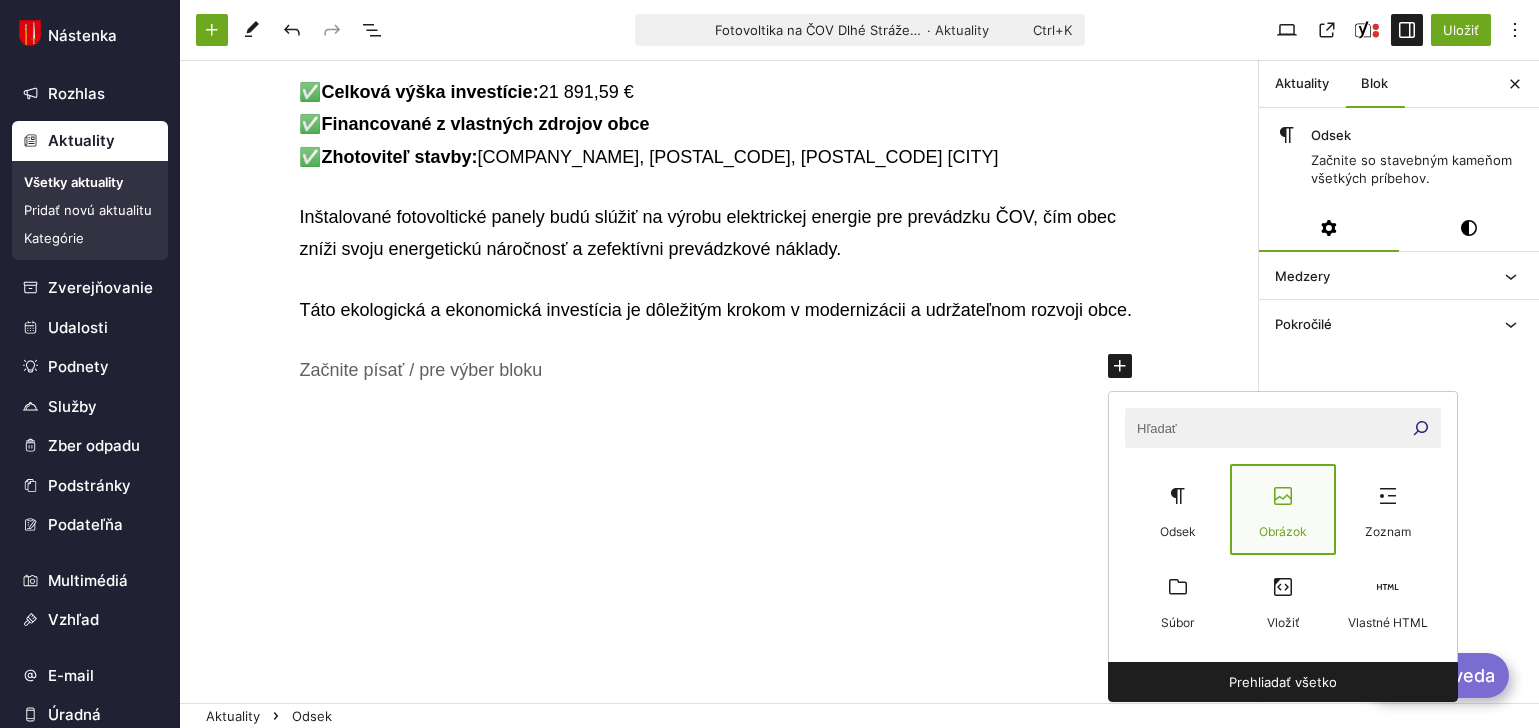 click at bounding box center (1283, 496) 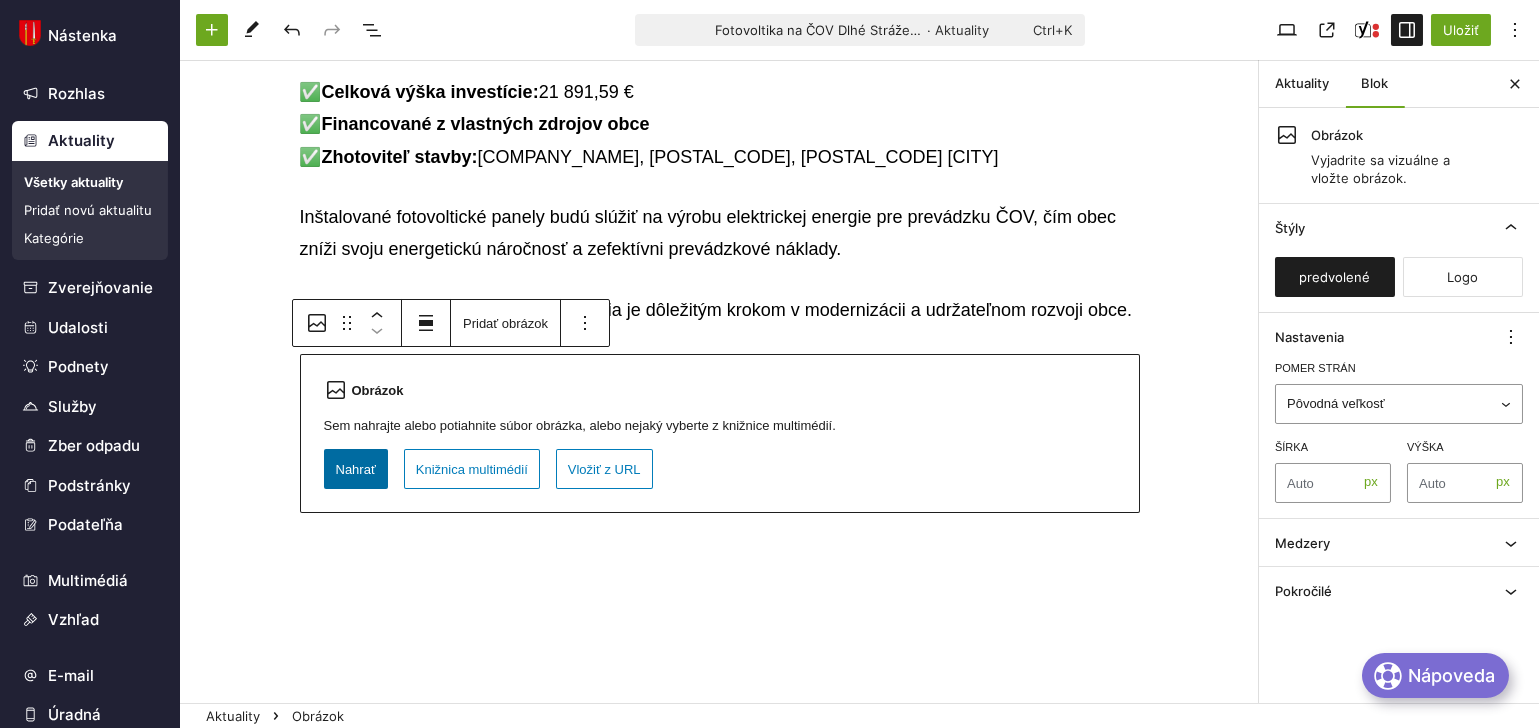 click on "Nahrať" at bounding box center [356, 469] 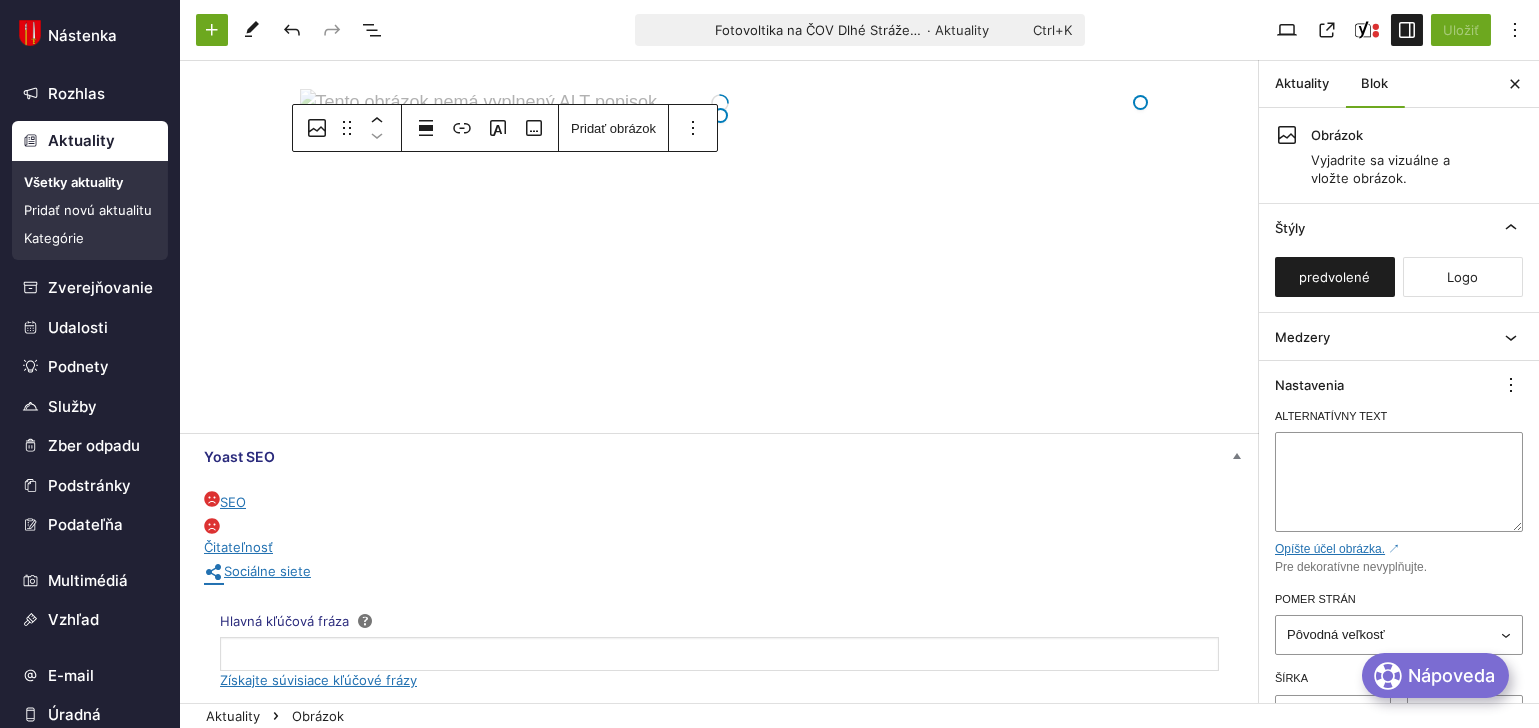 scroll, scrollTop: 700, scrollLeft: 0, axis: vertical 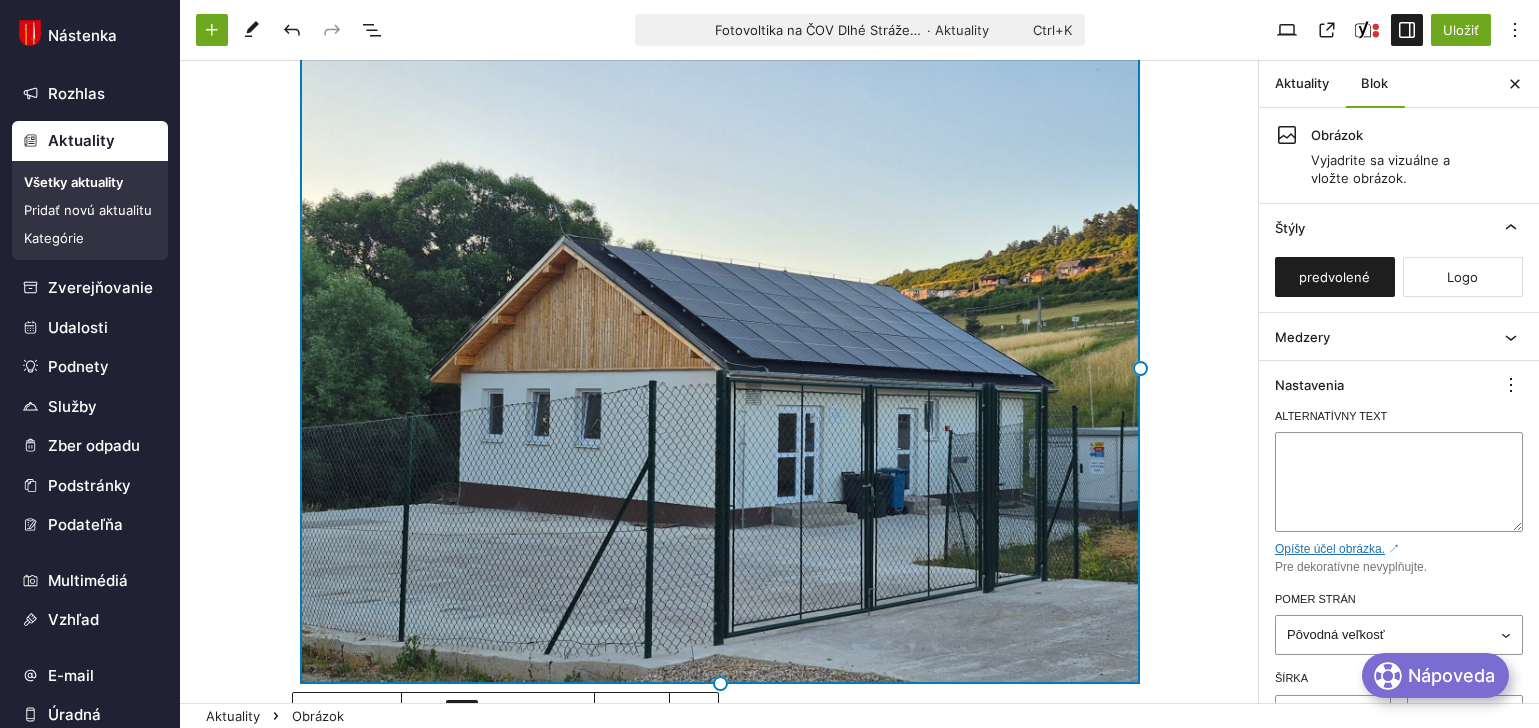 click at bounding box center [720, 369] 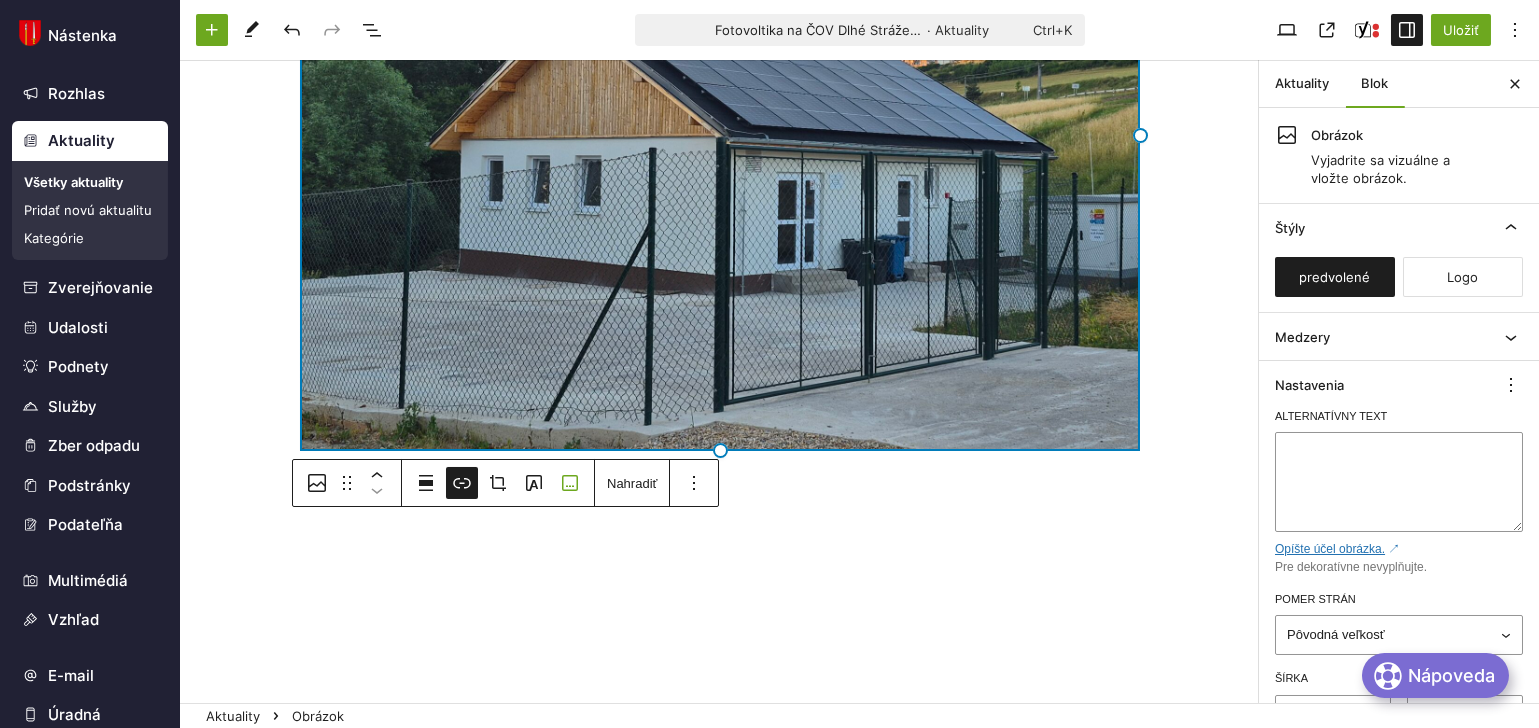 scroll, scrollTop: 900, scrollLeft: 0, axis: vertical 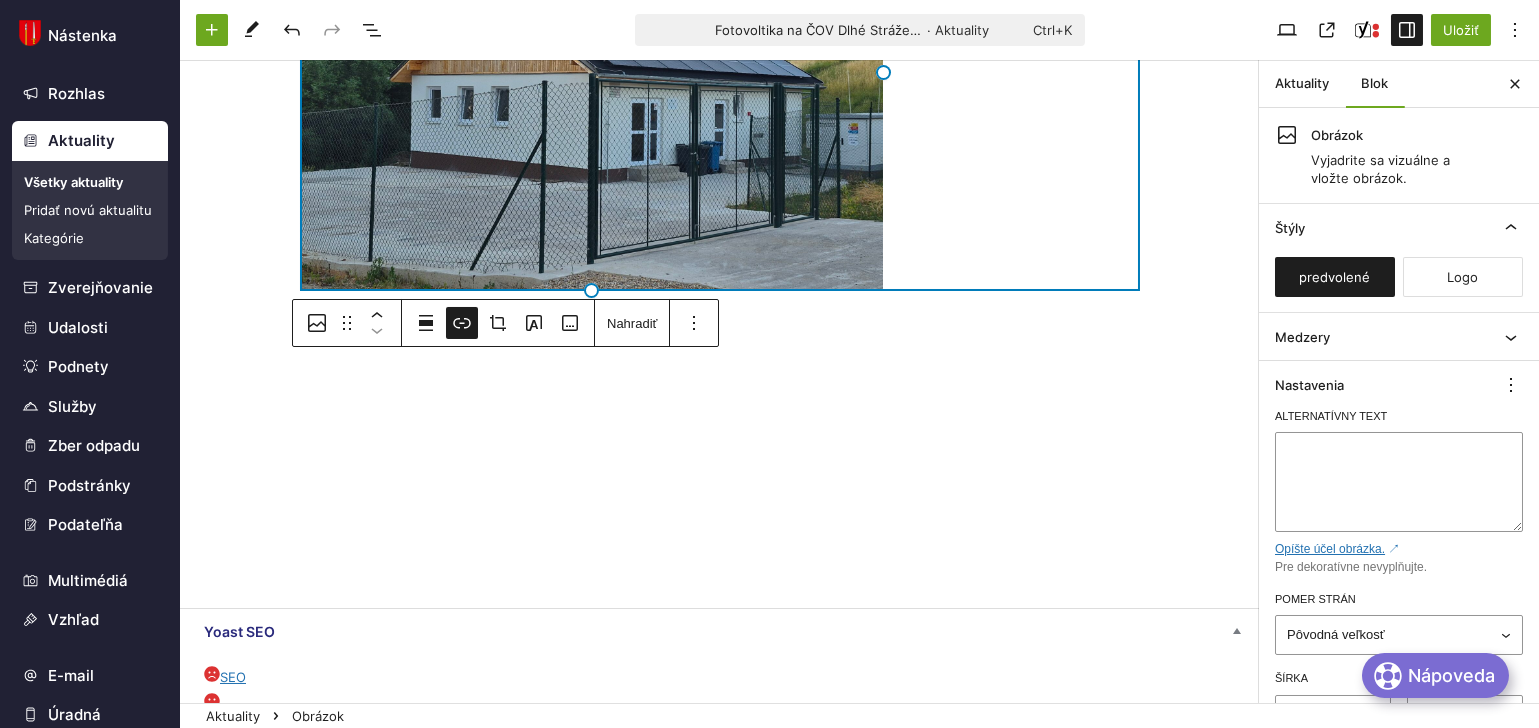 drag, startPoint x: 716, startPoint y: 483, endPoint x: 633, endPoint y: 290, distance: 210.09045 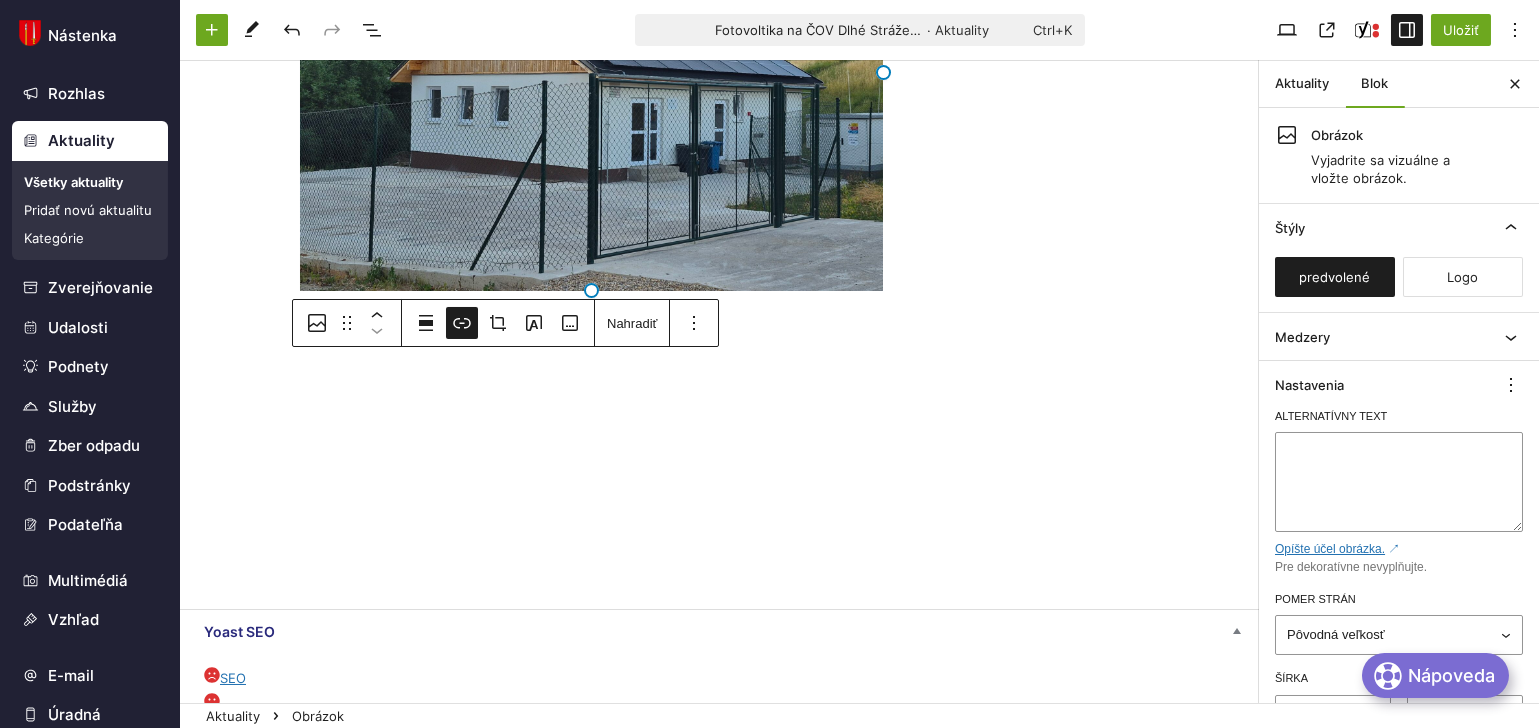 click on "Fotovoltika na ČOV Dlhé Stráže: stavba skolaudovaná Obec Dlhé Stráže informuje občanov, že bola  úspešne skolaudovaná stavba fotovoltického zariadenia  pre potreby  Čistiarne odpadových vôd (ČOV) . ✅  Celková výška investície:  [PRICE] € ✅  Financované z vlastných zdrojov obce ✅  Zhotoviteľ stavby:  [COMPANY_NAME], [POSTAL_CODE], [POSTAL_CODE] [CITY] Inštalované fotovoltické panely budú slúžiť na výrobu elektrickej energie pre prevádzku ČOV, čím obec zníži svoju energetickú náročnosť a zefektívni prevádzkové náklady. Táto ekologická a ekonomická investícia je dôležitým krokom v modernizácii a udržateľnom rozvoji obce. Presuňte sem súbory" at bounding box center [719, -64] 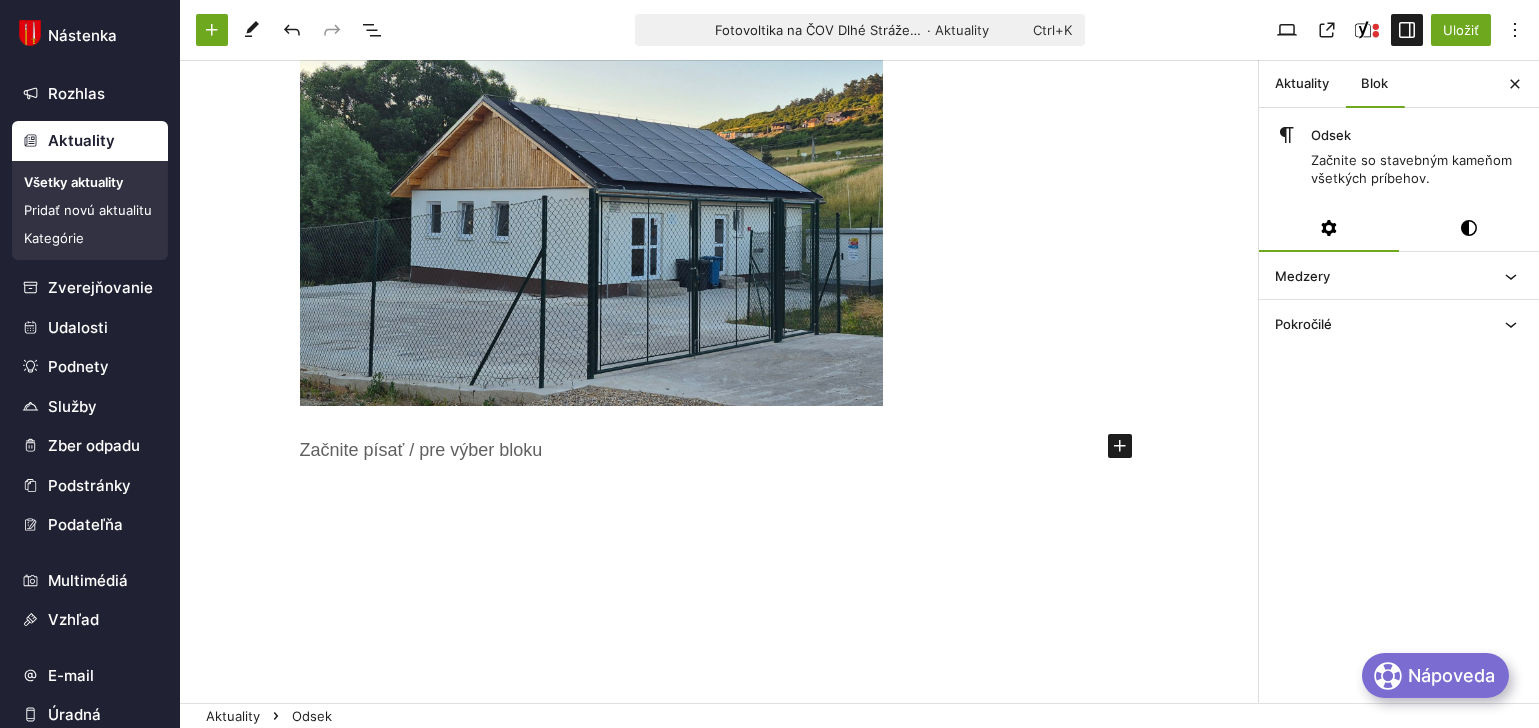 scroll, scrollTop: 700, scrollLeft: 0, axis: vertical 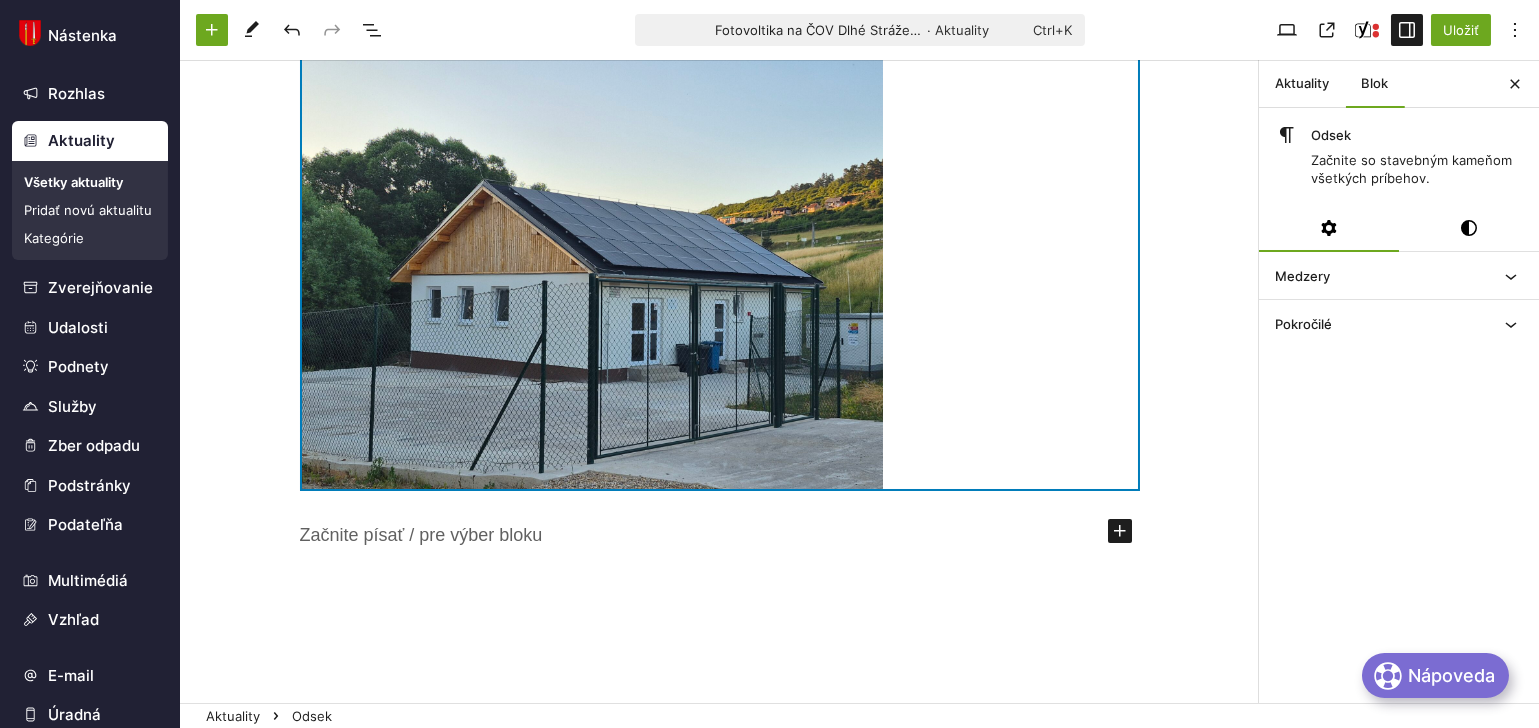 click at bounding box center [591, 272] 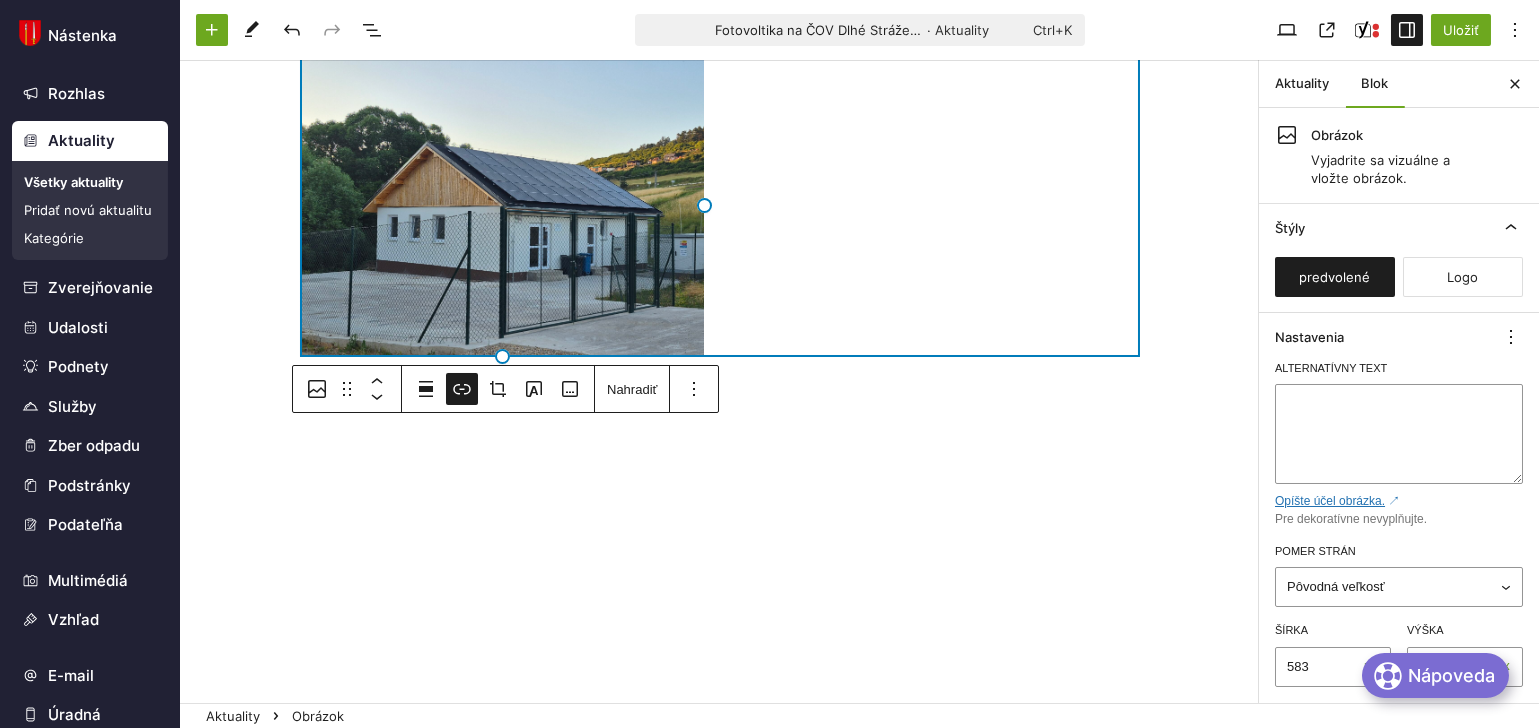 drag, startPoint x: 584, startPoint y: 489, endPoint x: 509, endPoint y: 355, distance: 153.56107 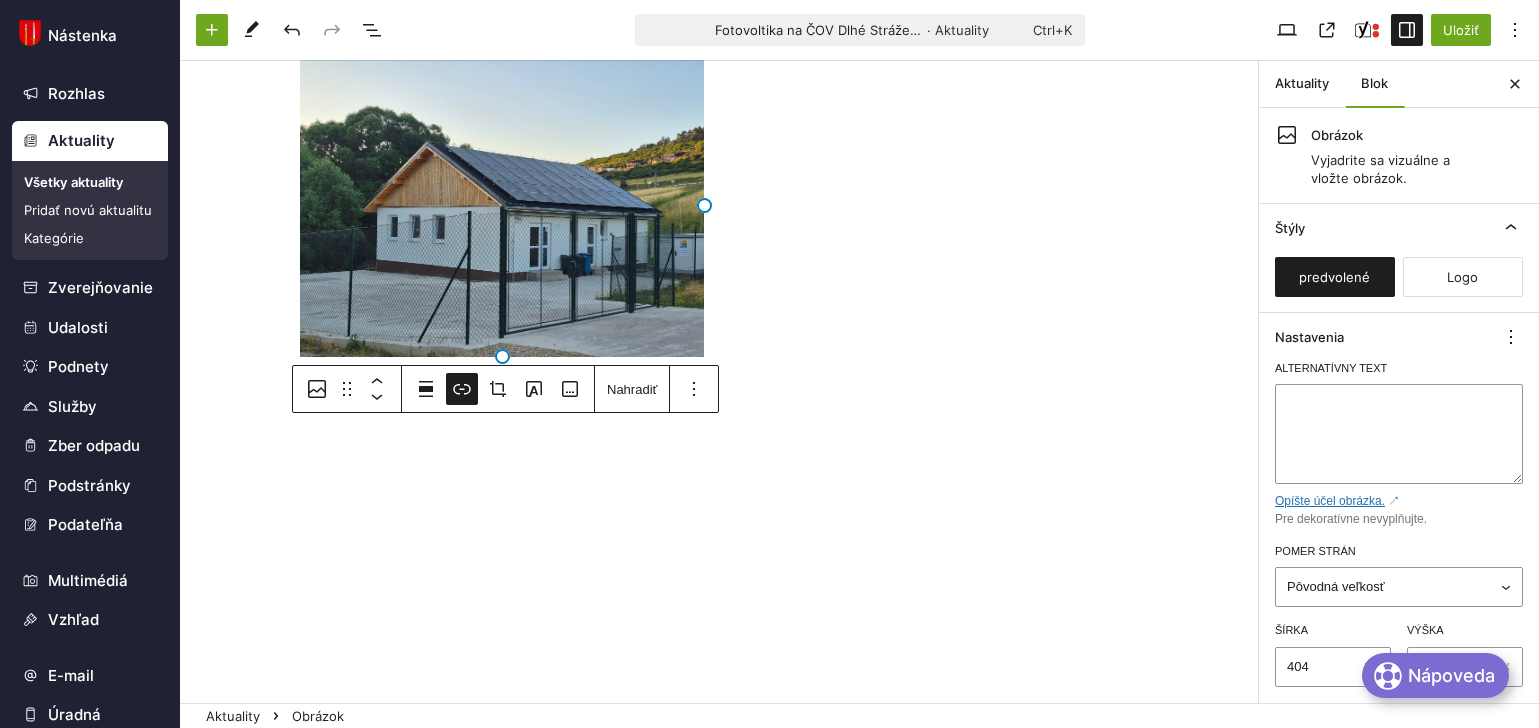 click on "Skolaudovaná stavba: Fotovoltika na ČOV Dlhé Stráže: stavba skolaudovaná Obec Dlhé Stráže informuje občanov, že bola  úspešne skolaudovaná stavba fotovoltického zariadenia  pre potreby  Čistiarne odpadových vôd (ČOV) . ✅  Celková výška investície:  [PRICE] € ✅  Financované z vlastných zdrojov obce ✅  Zhotoviteľ stavby:  [COMPANY_NAME], [POSTAL_CODE], [POSTAL_CODE] [CITY] Inštalované fotovoltické panely budú slúžiť na výrobu elektrickej energie pre prevádzku ČOV, čím obec zníži svoju energetickú náročnosť a zefektívni prevádzkové náklady. Táto ekologická a ekonomická investícia je dôležitým krokom v modernizácii a udržateľnom rozvoji obce. Presuňte sem súbory ﻿" at bounding box center (719, 104) 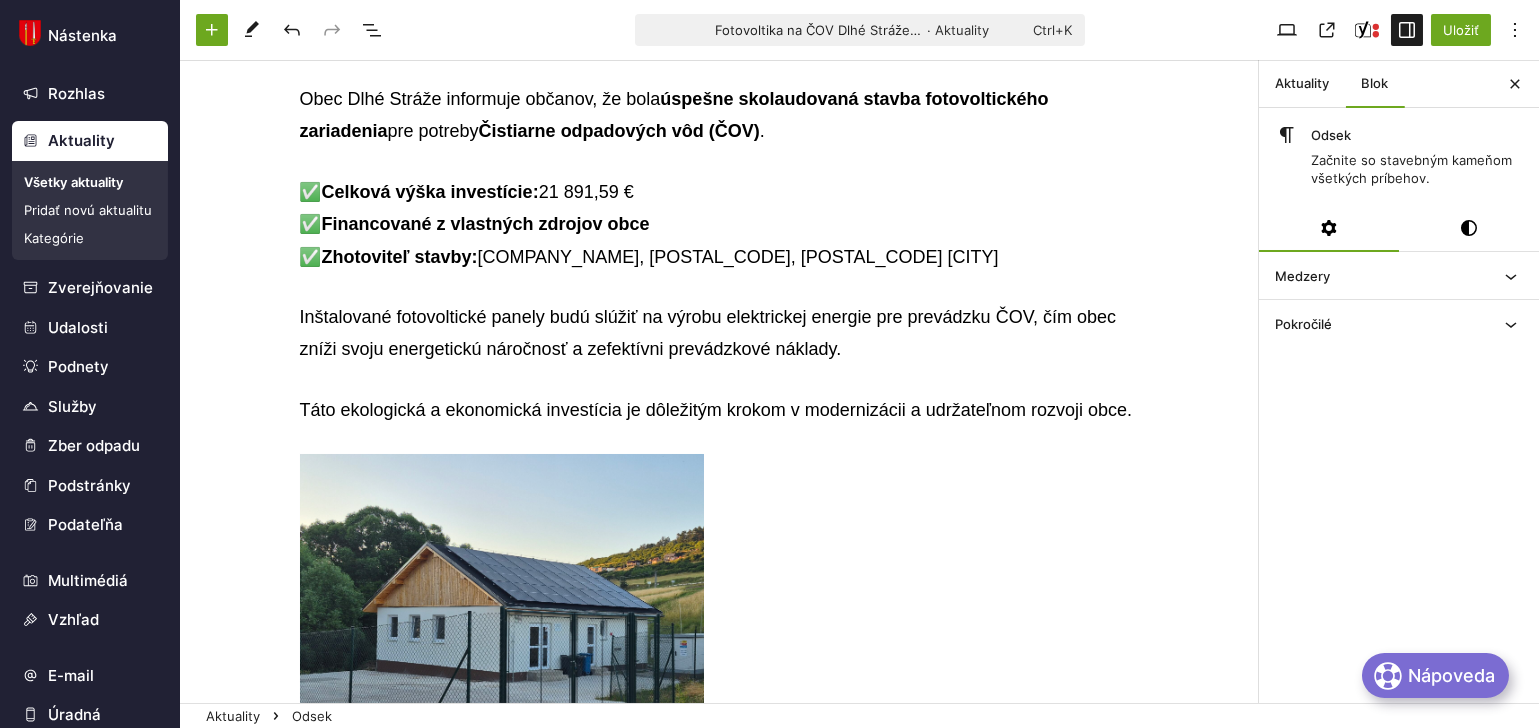 scroll, scrollTop: 600, scrollLeft: 0, axis: vertical 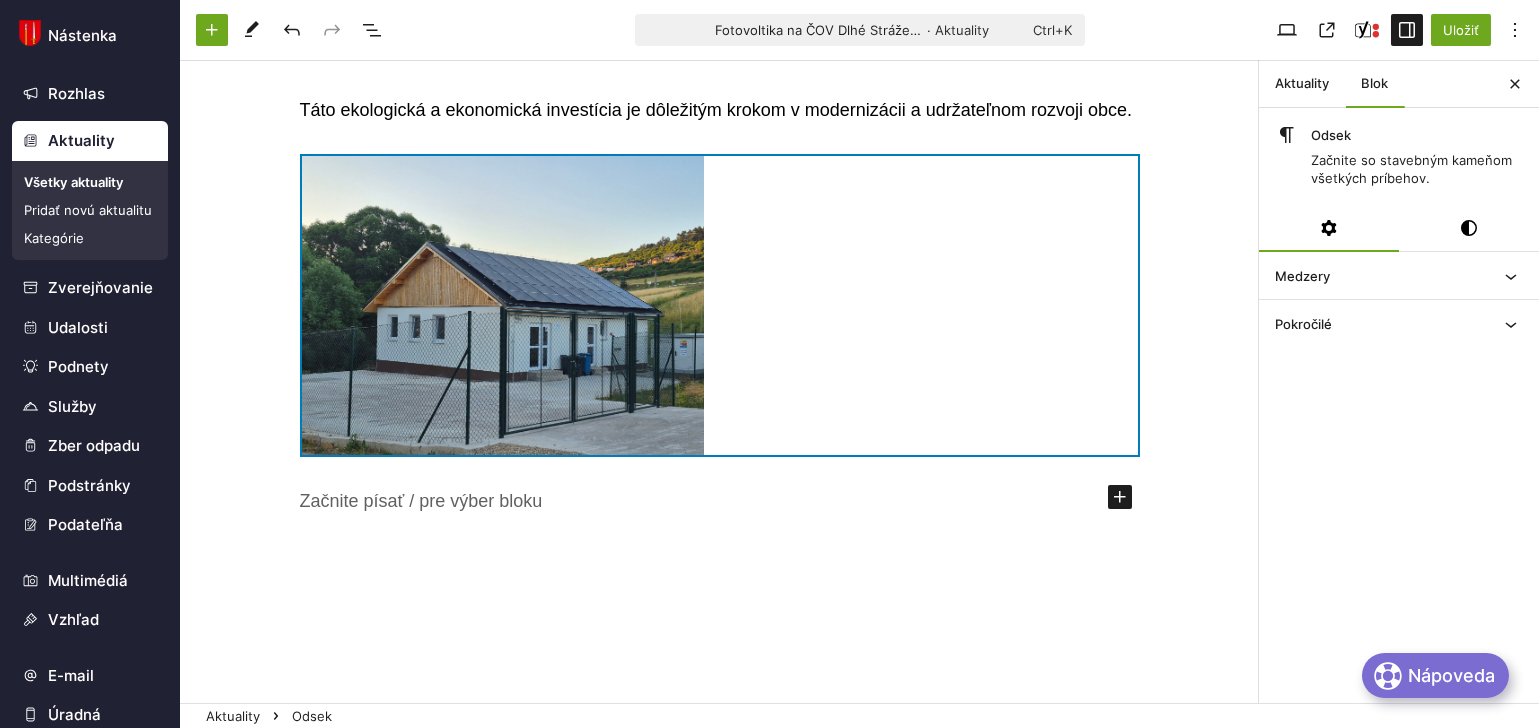 click at bounding box center [502, 305] 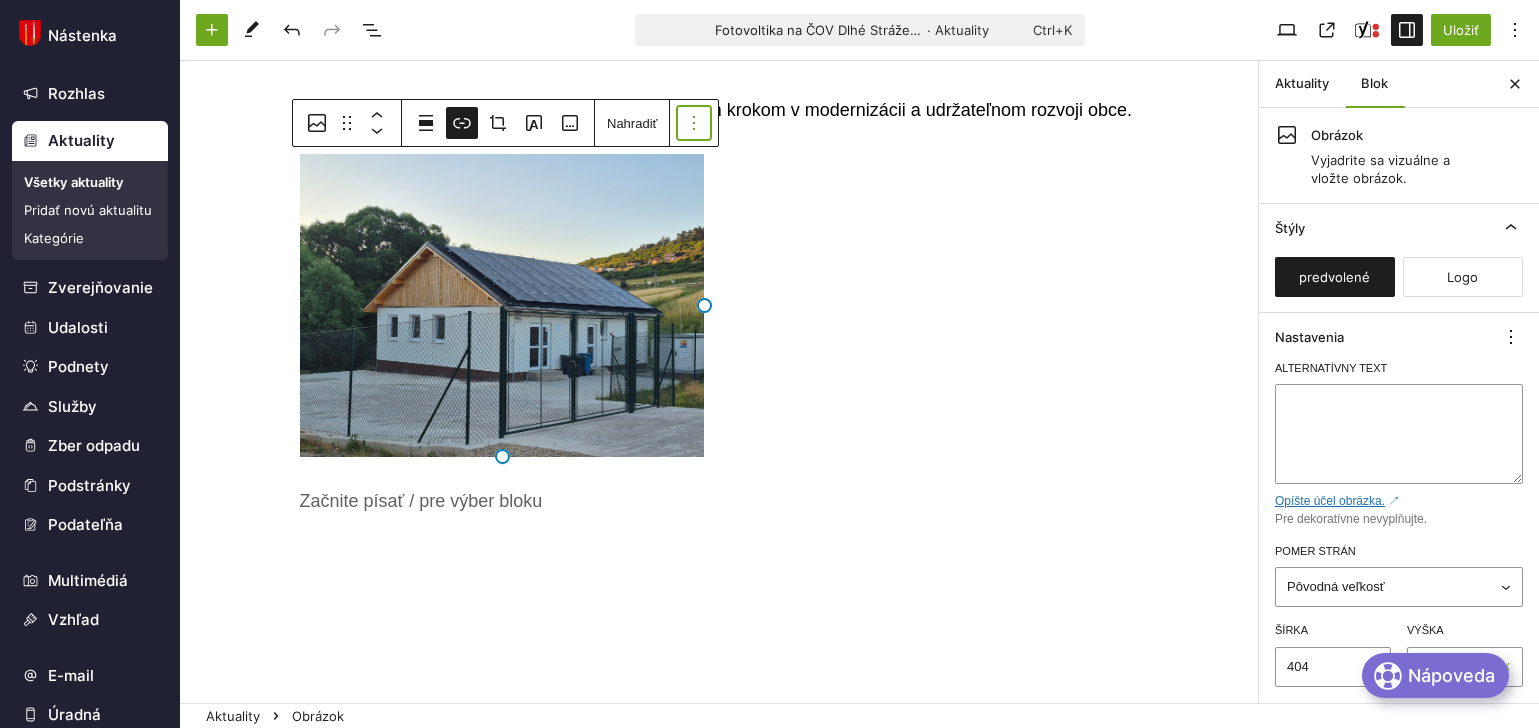 click at bounding box center [694, 123] 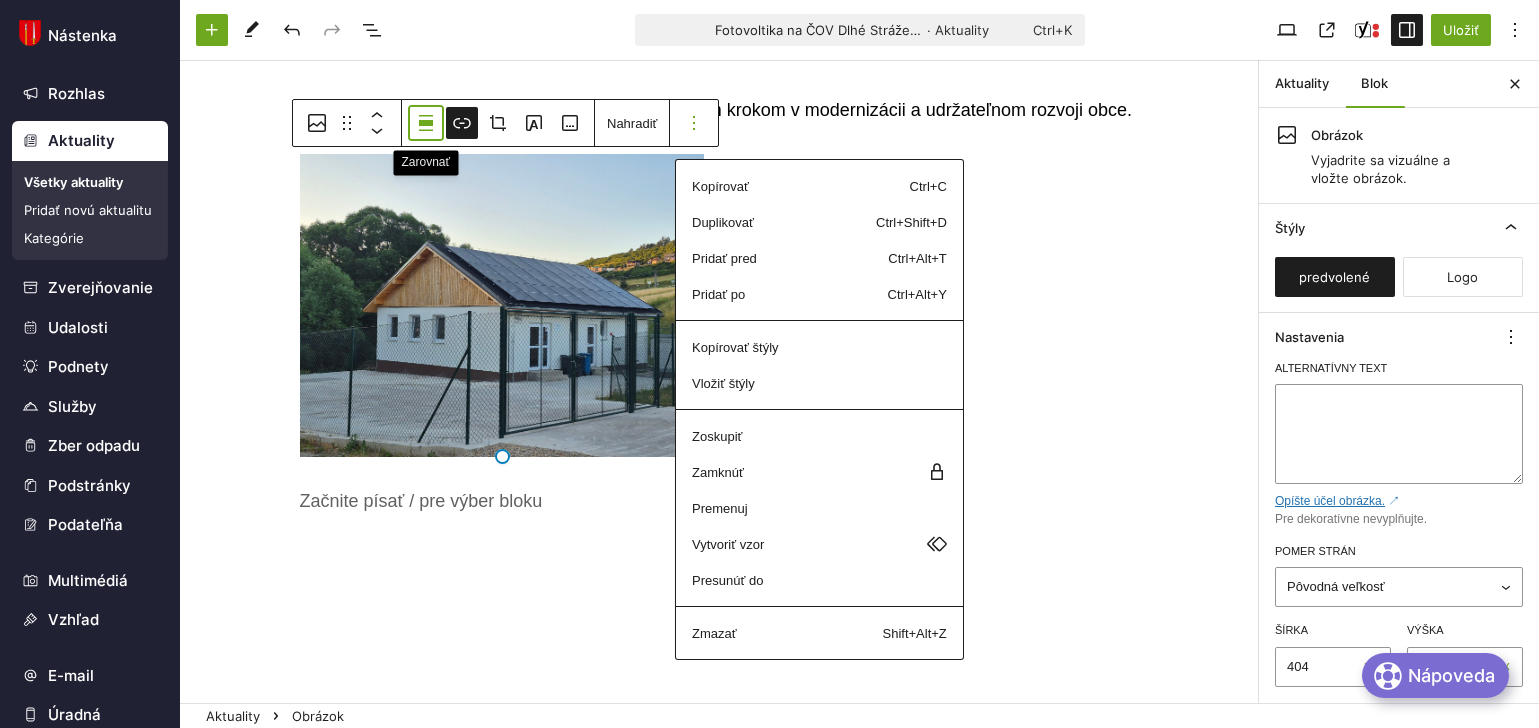 click at bounding box center (426, 123) 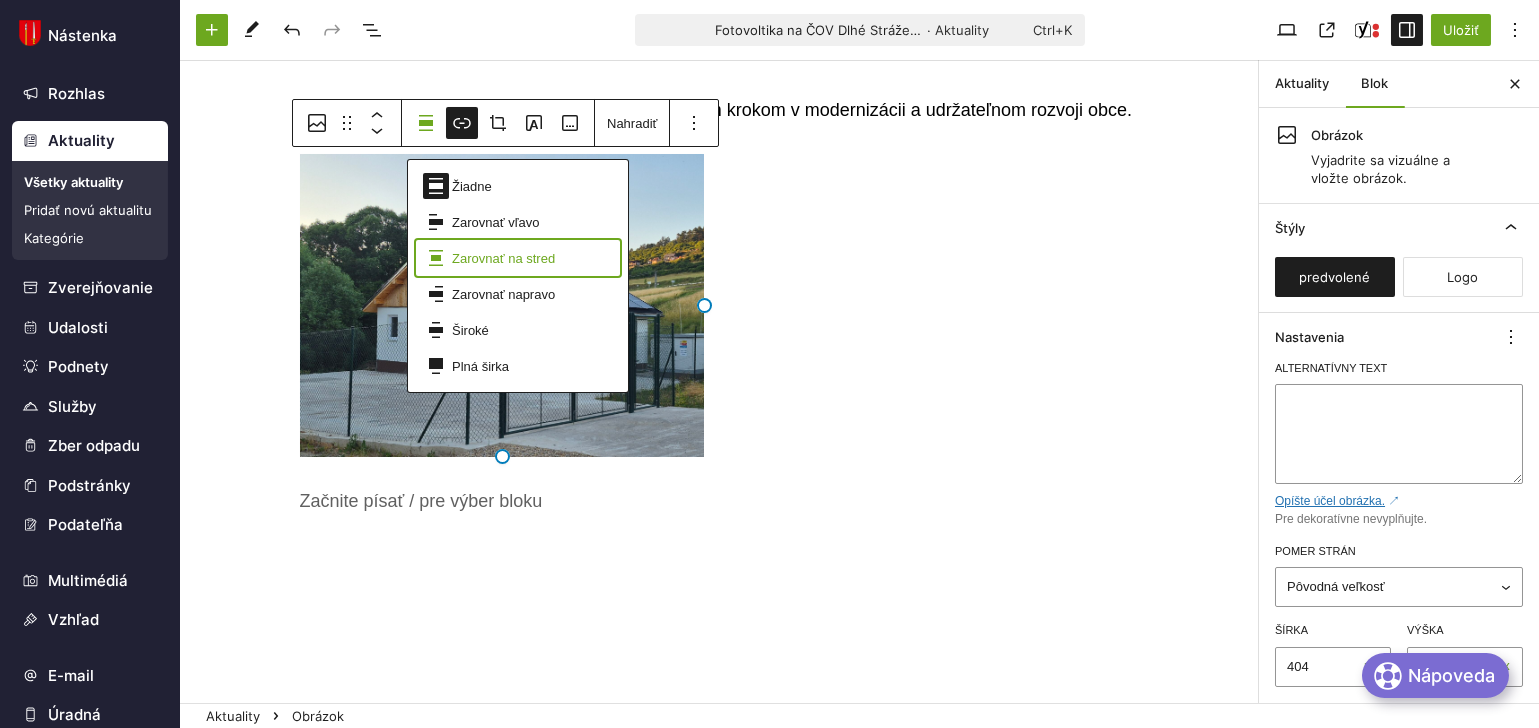 click on "Zarovnať na stred" at bounding box center (532, 186) 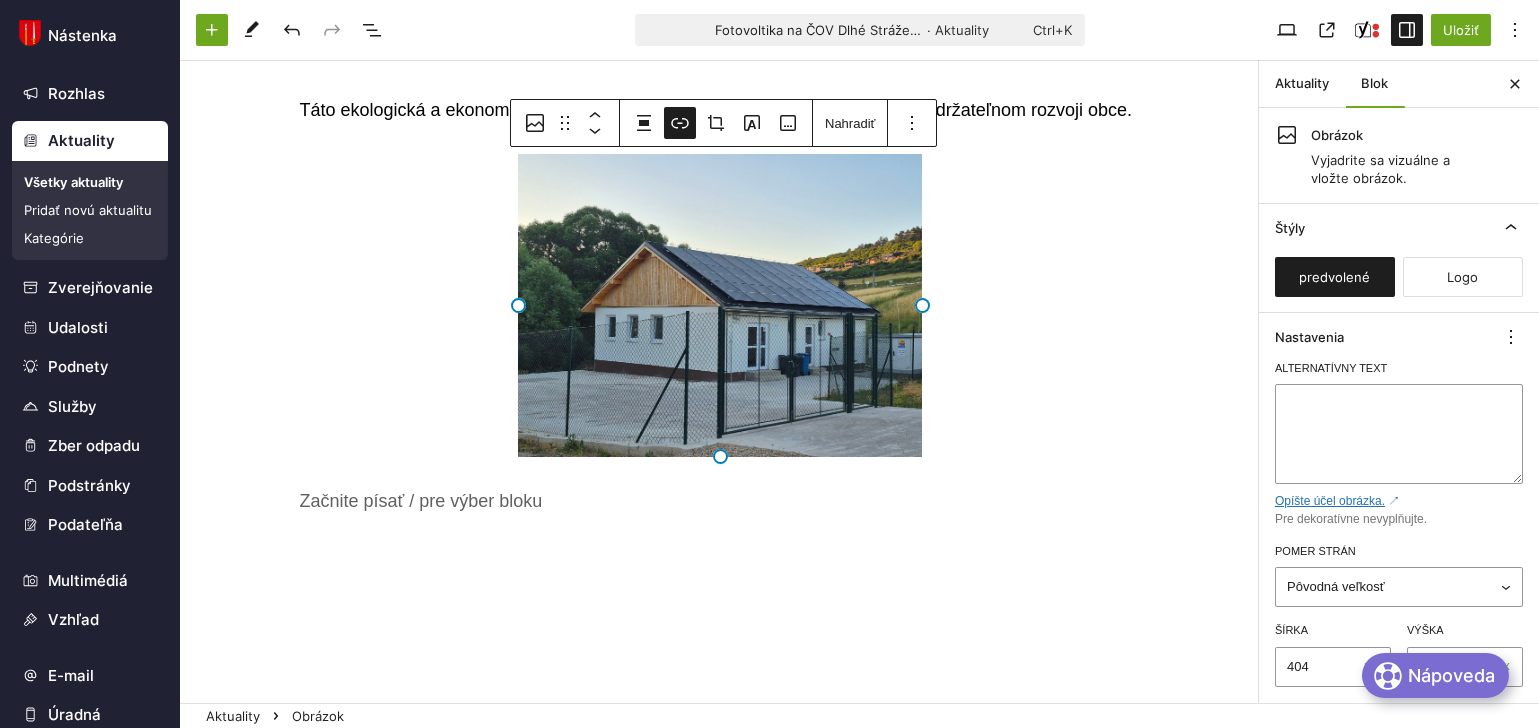 click on "Obec Dlhé Stráže informuje občanov, že bola úspešne skolaudovaná stavba fotovoltického zariadenia pre potreby Čistiarne odpadových vôd (ČOV) . ✅ Celková výška investície: 21 891,59 € ✅ Financované z vlastných zdrojov obce ✅ Zhotoviteľ stavby: ELEKTROMARHEFKA s.r.o., [POSTAL_CODE], [POSTAL_CODE] Malá Franková Inštalované fotovoltické panely budú slúžiť na výrobu elektrickej energie pre prevádzku ČOV, čím obec zníži svoju energetickú náročnosť a zefektívni prevádzkové náklady. Táto ekologická a ekonomická investícia je dôležitým krokom v modernizácii a udržateľnom rozvoji obce. Presuňte sem súbory ﻿" at bounding box center (719, 150) 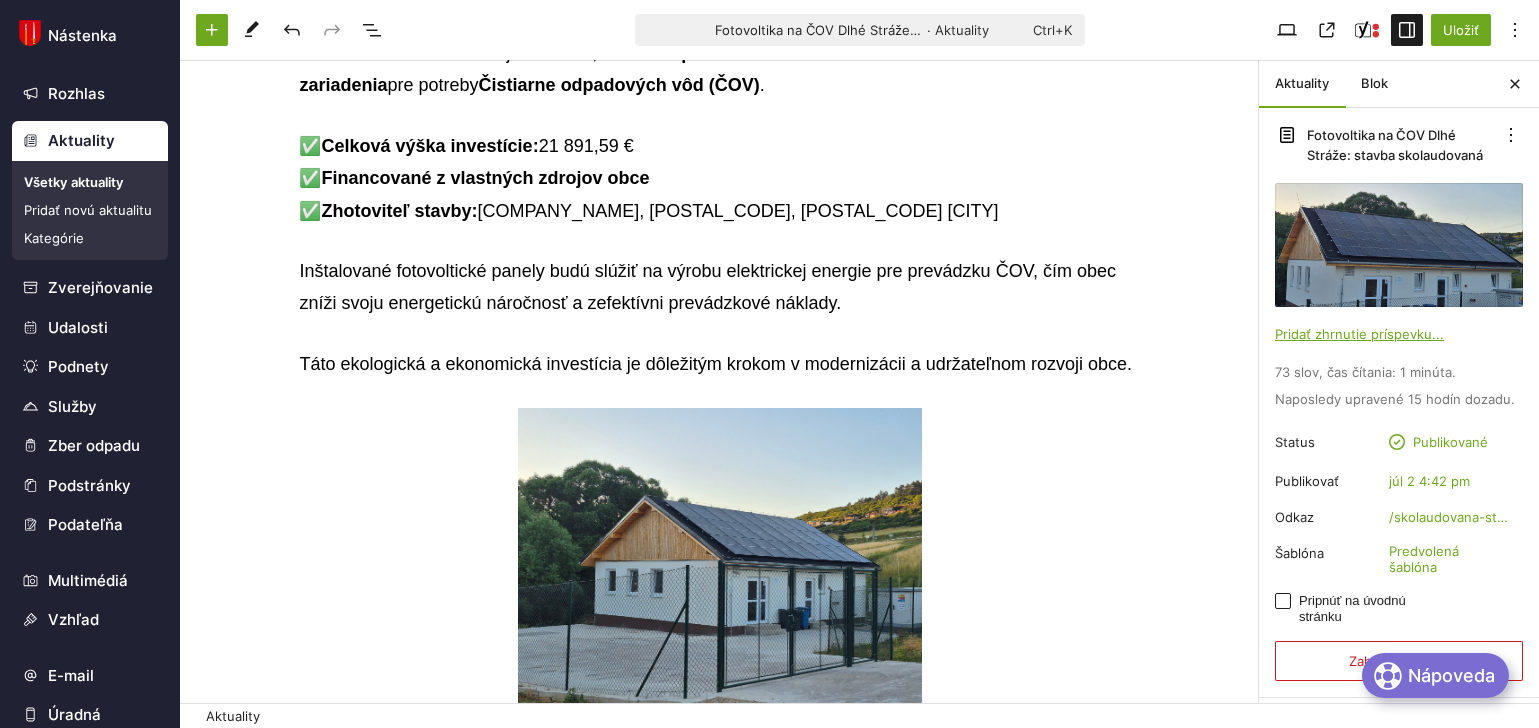 scroll, scrollTop: 300, scrollLeft: 0, axis: vertical 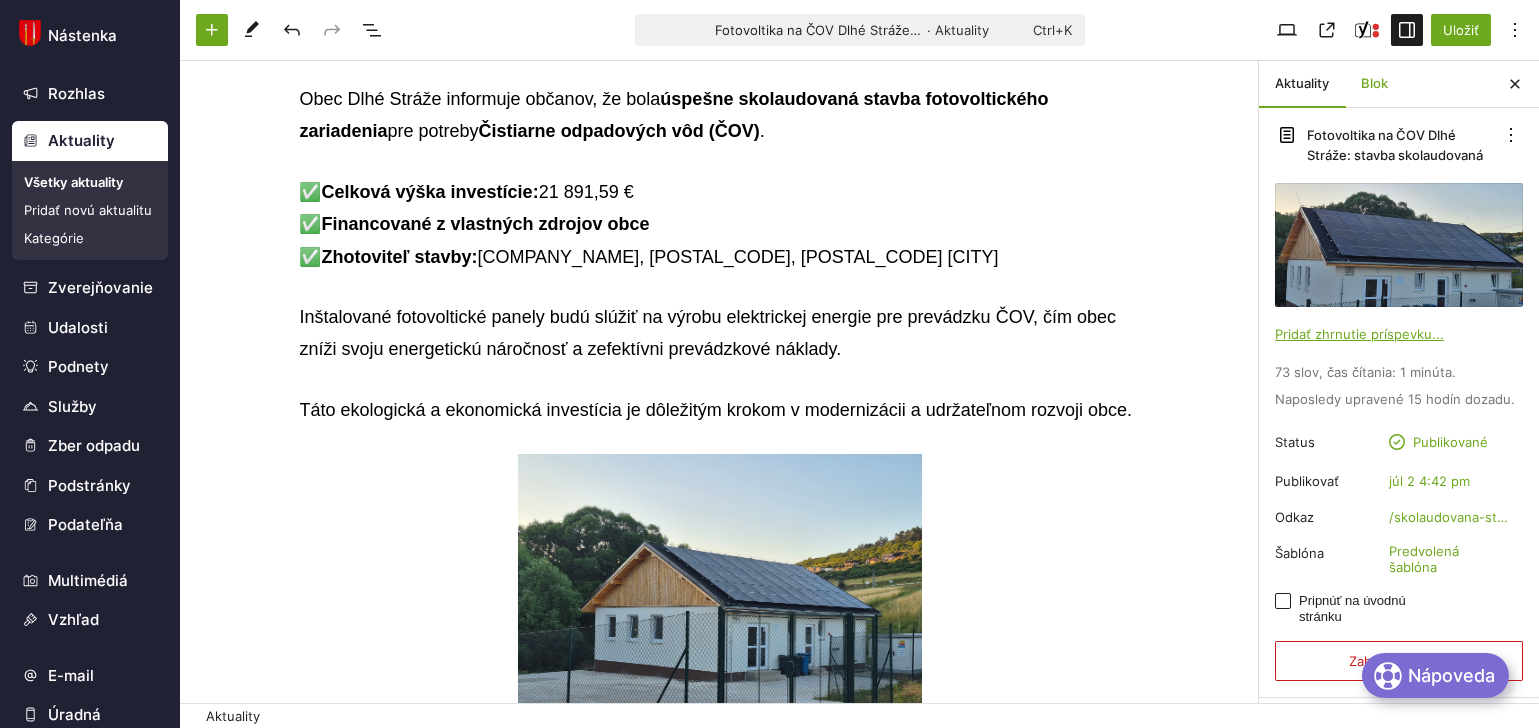 click on "Blok" at bounding box center [1374, 84] 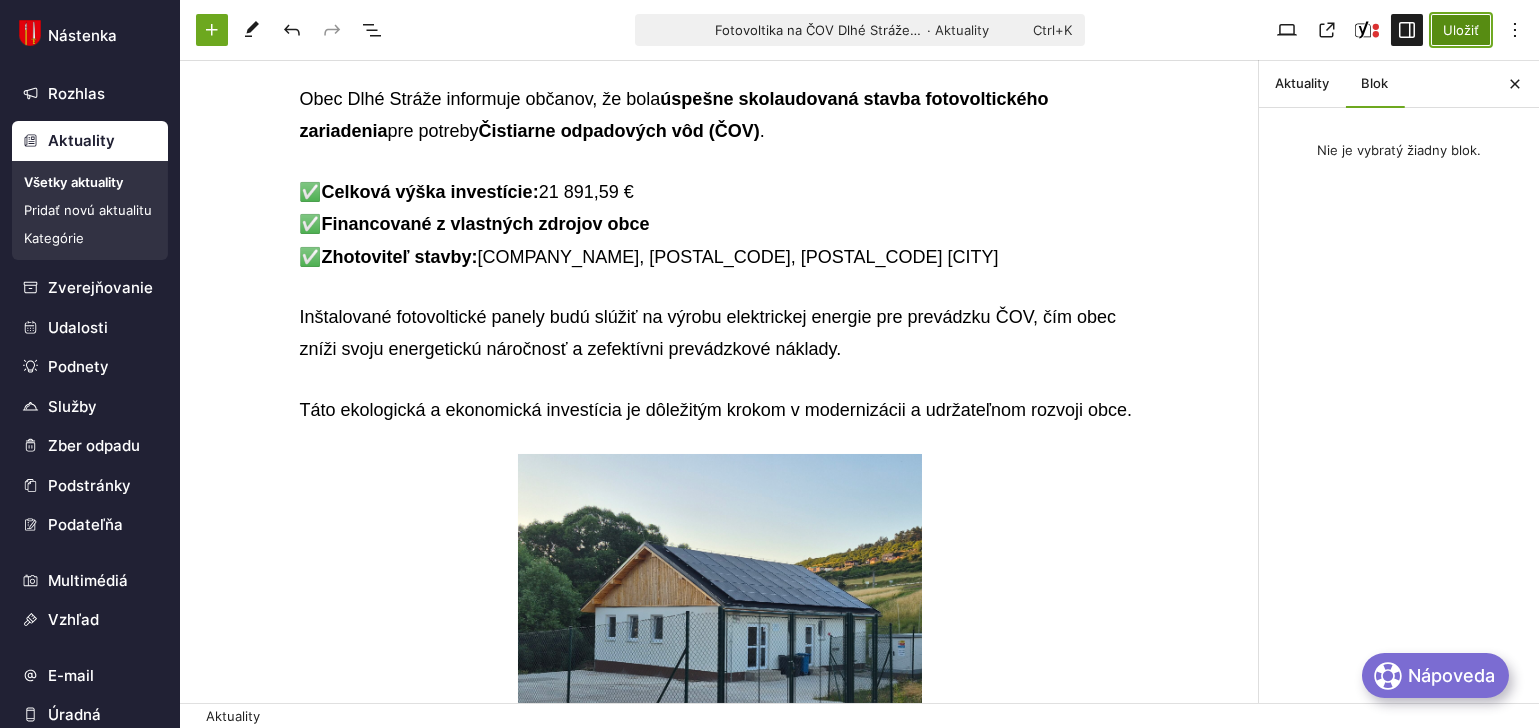 click on "Uložiť" at bounding box center (1461, 30) 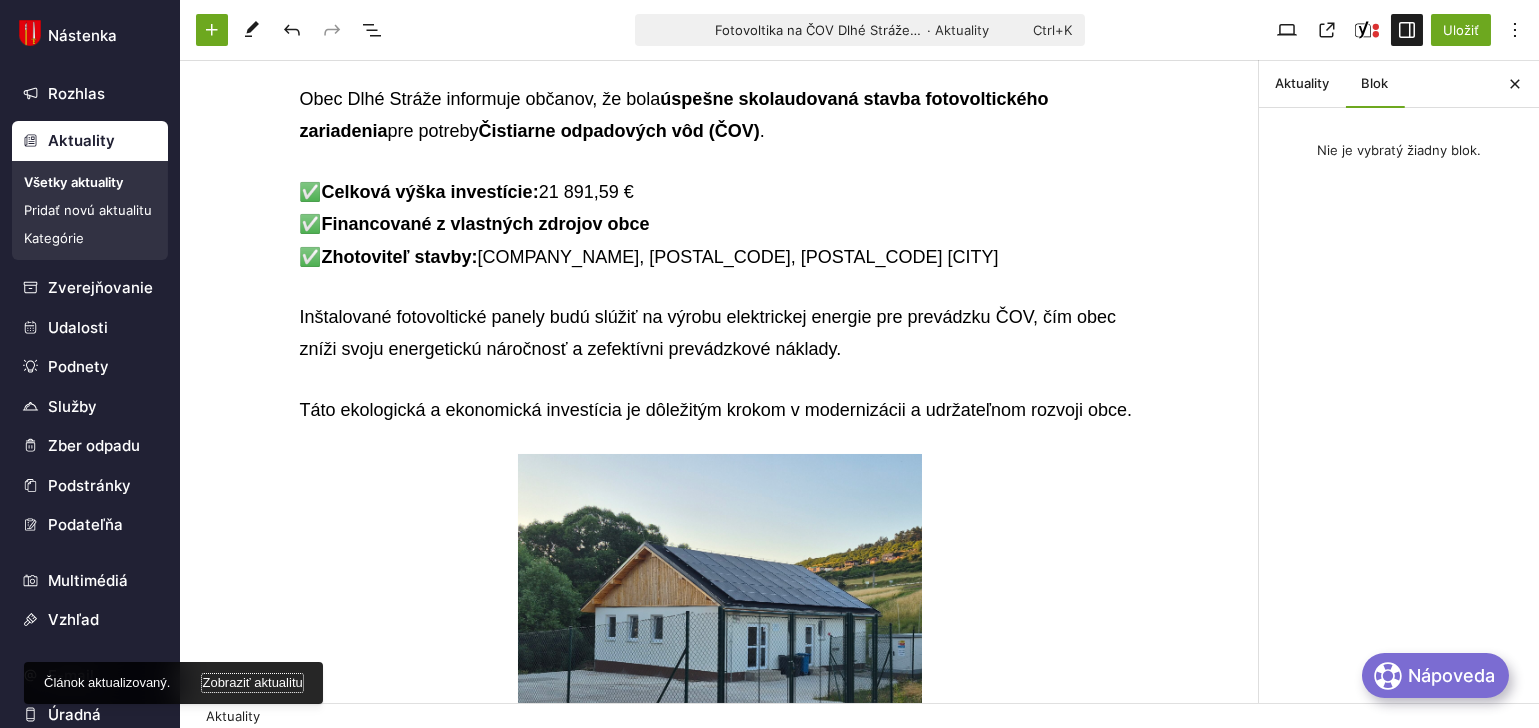 click on "Zobraziť aktualitu" at bounding box center [252, 683] 